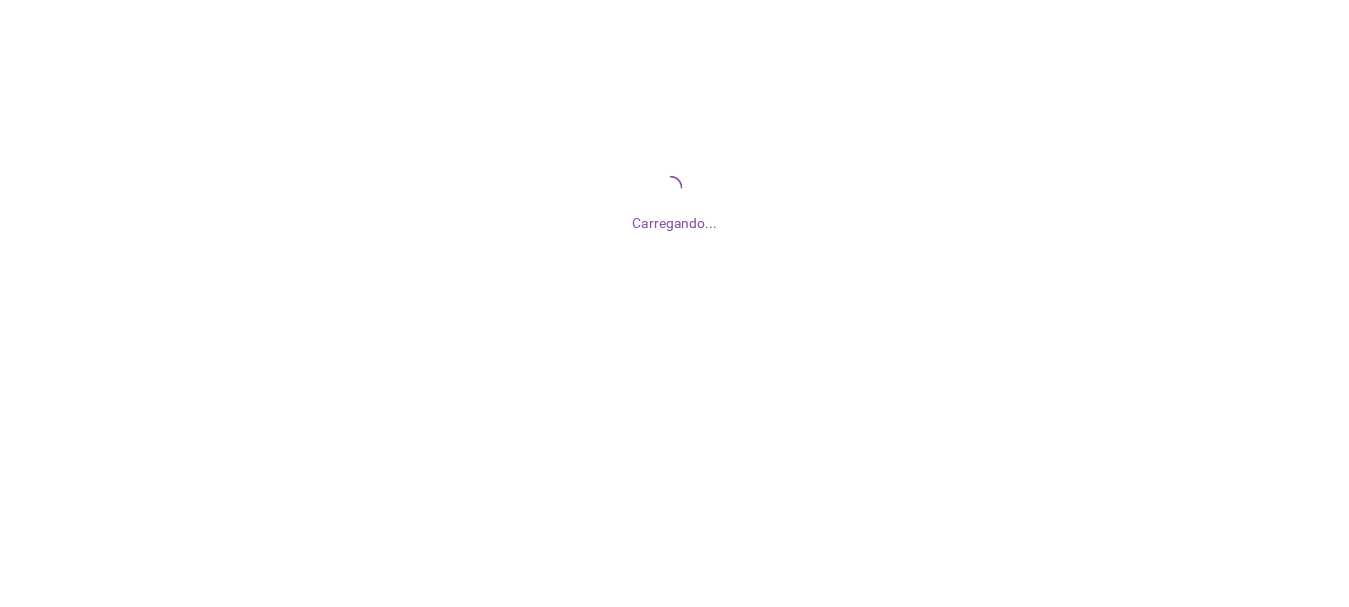 scroll, scrollTop: 0, scrollLeft: 0, axis: both 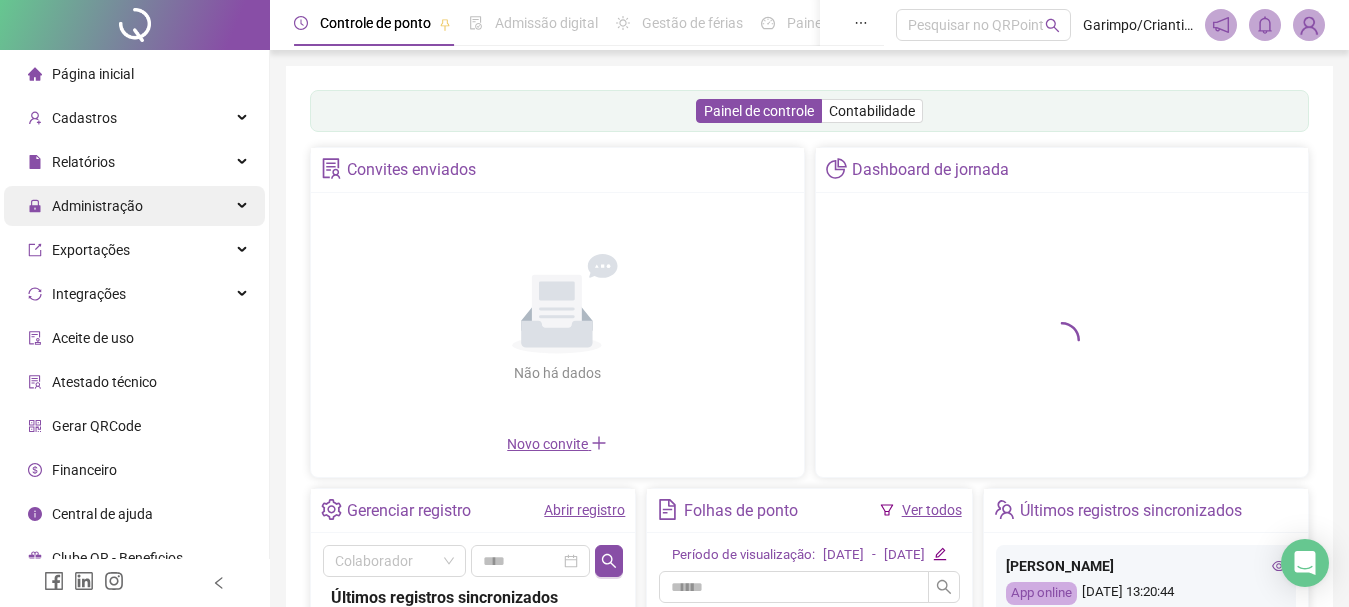 click on "Administração" at bounding box center (134, 206) 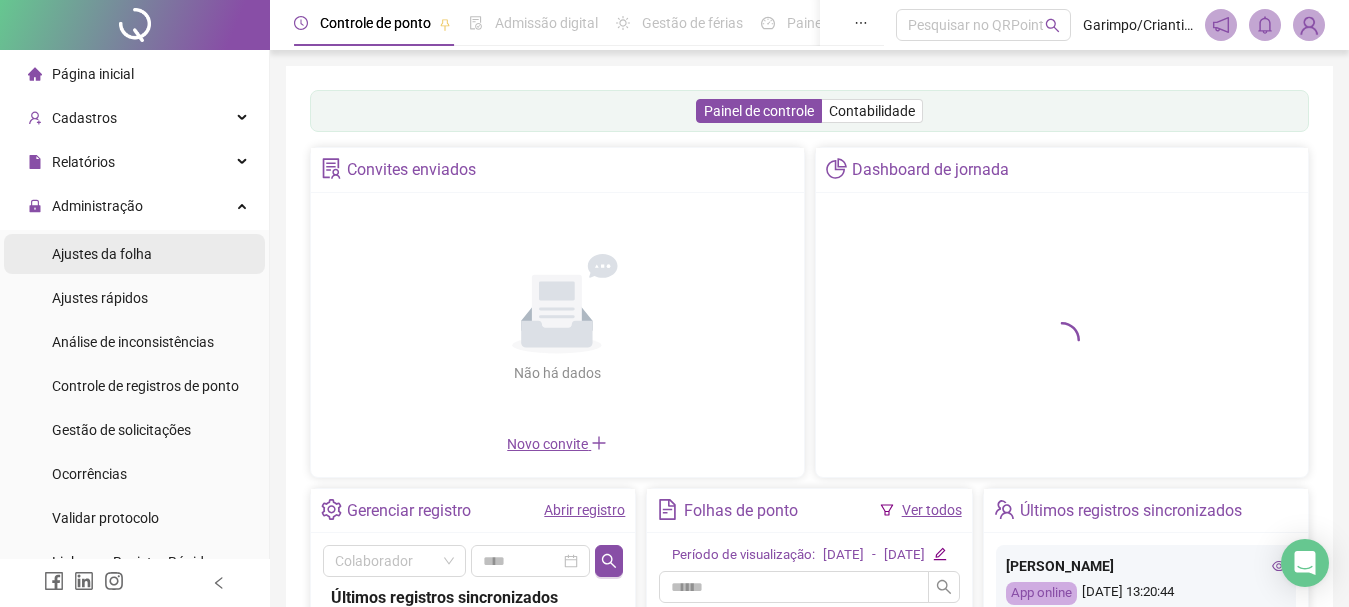 click on "Ajustes da folha" at bounding box center [134, 254] 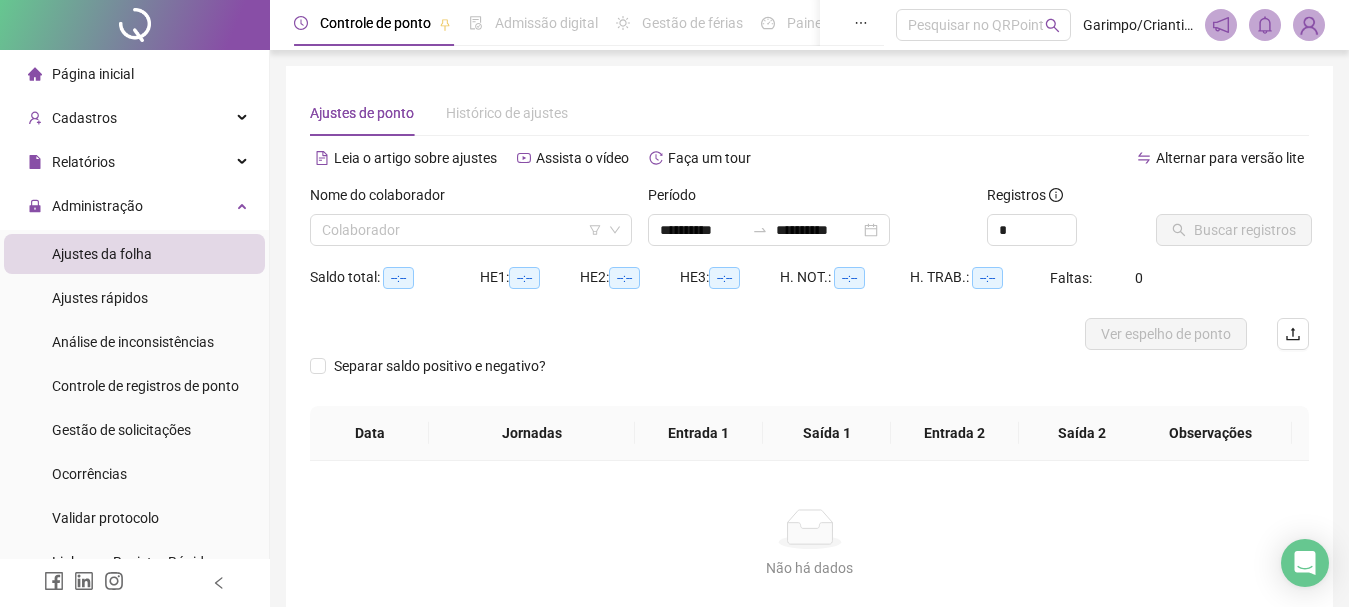 type on "**********" 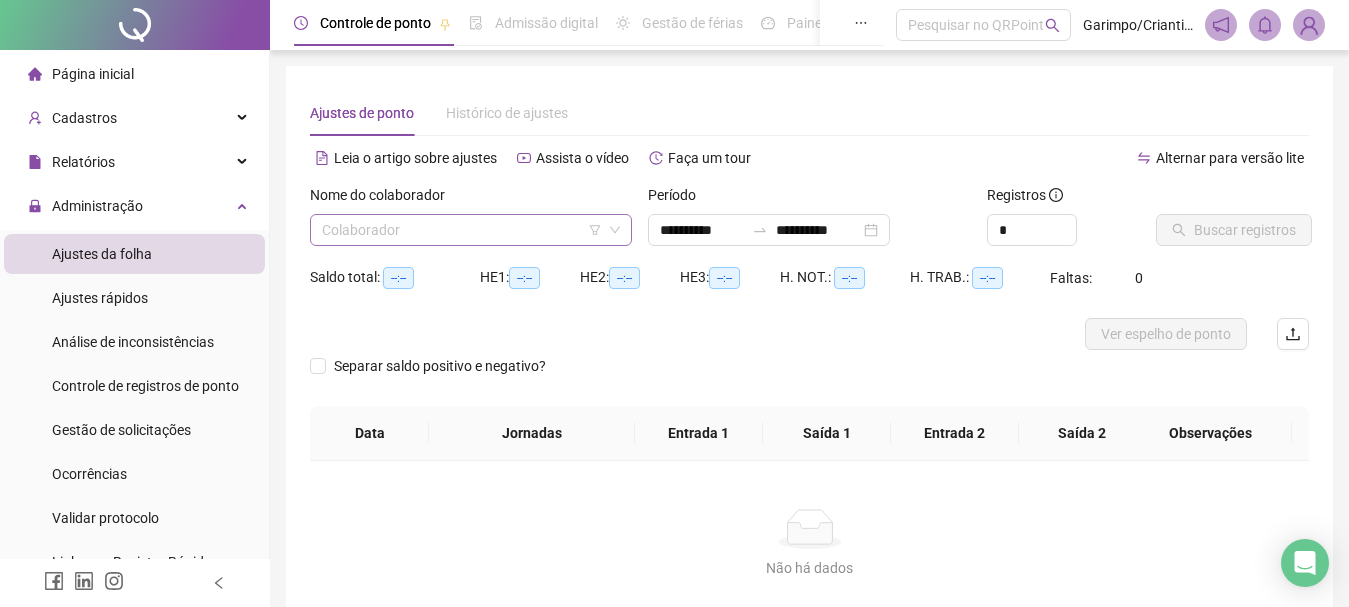 click at bounding box center (465, 230) 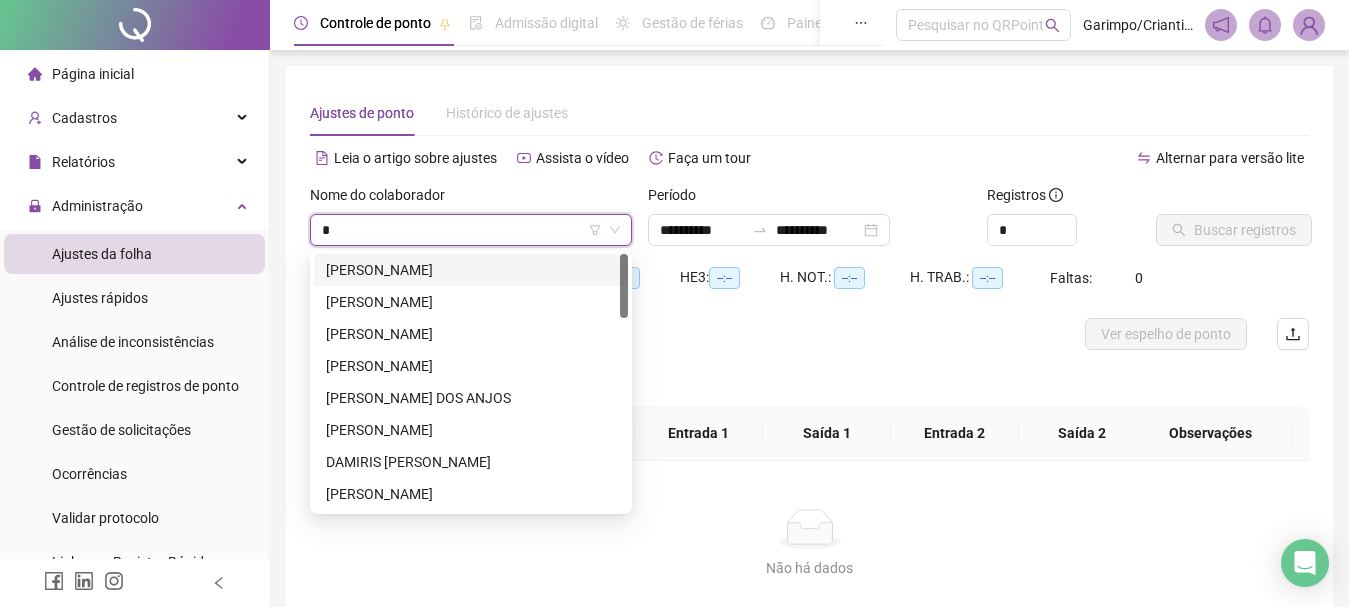 type on "**" 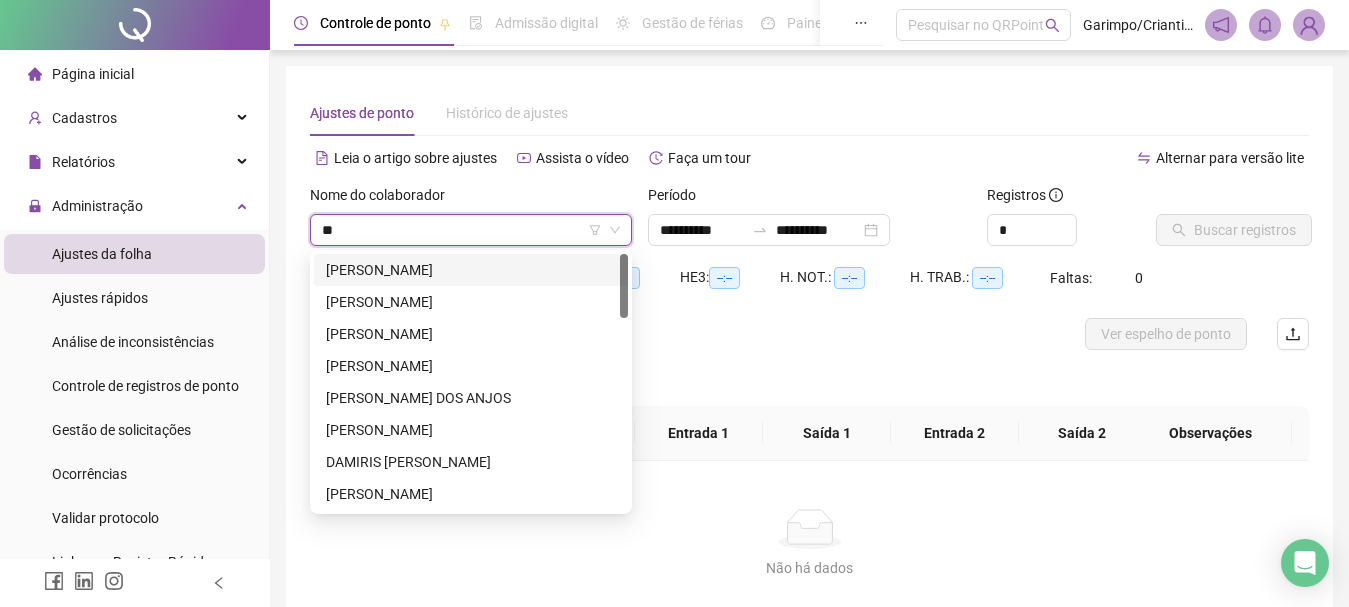 click on "**" at bounding box center (465, 230) 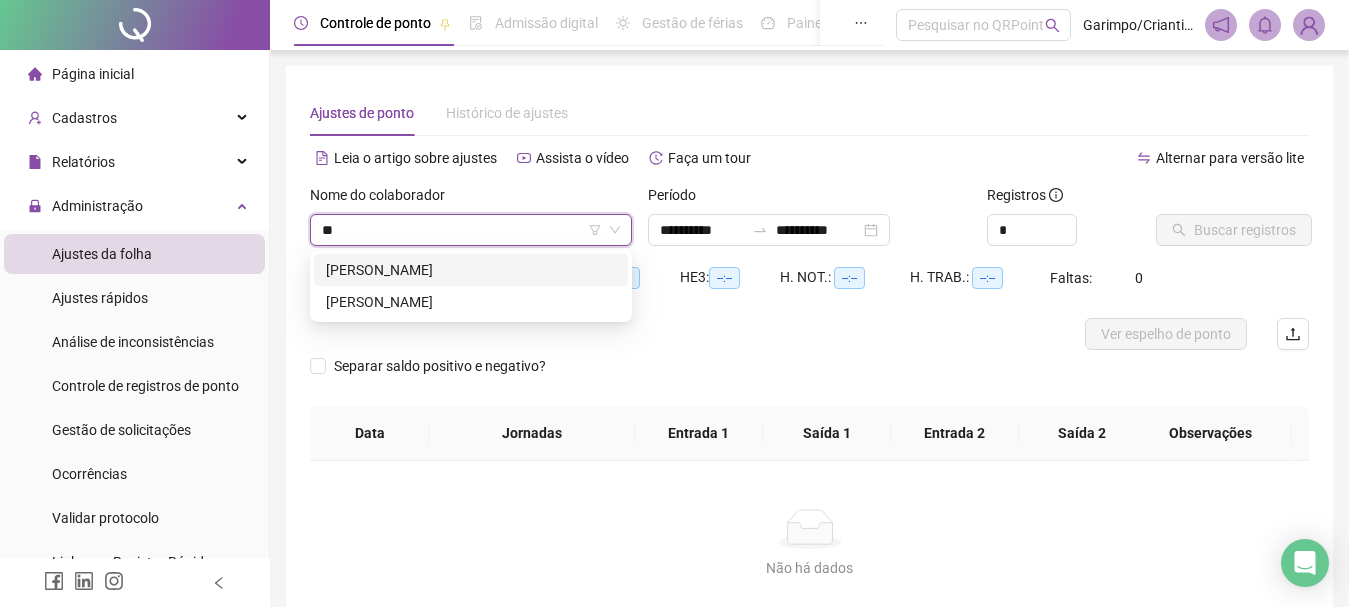 click on "[PERSON_NAME]" at bounding box center [471, 270] 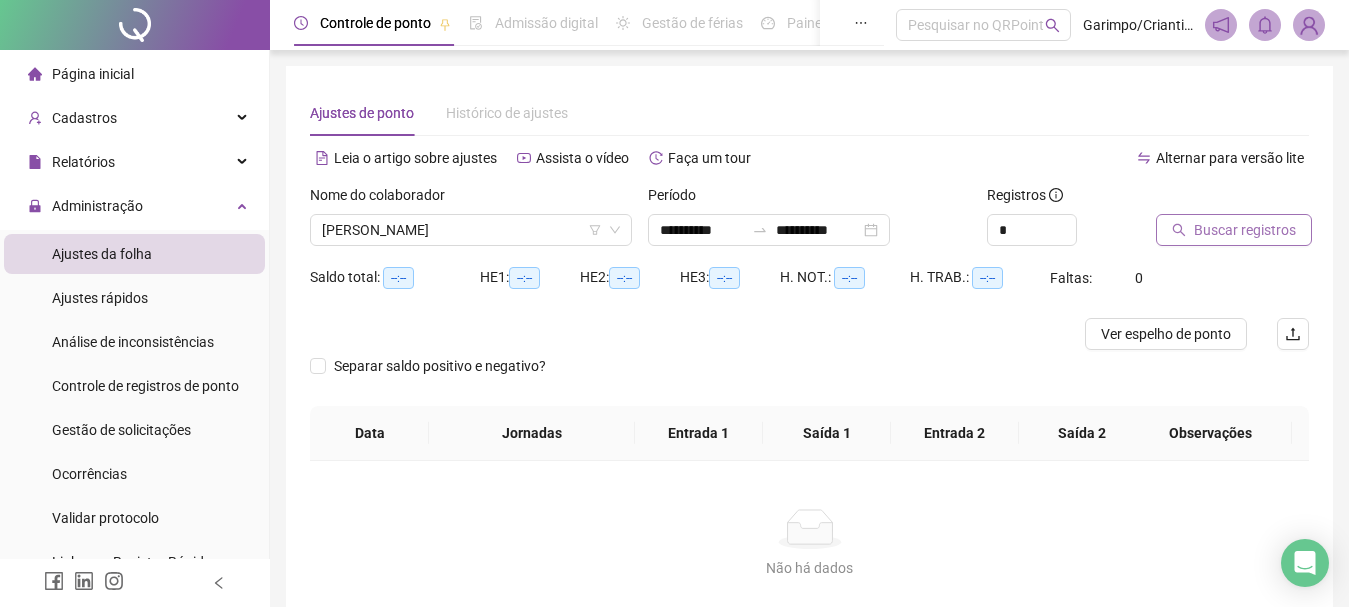 click on "Buscar registros" at bounding box center [1234, 230] 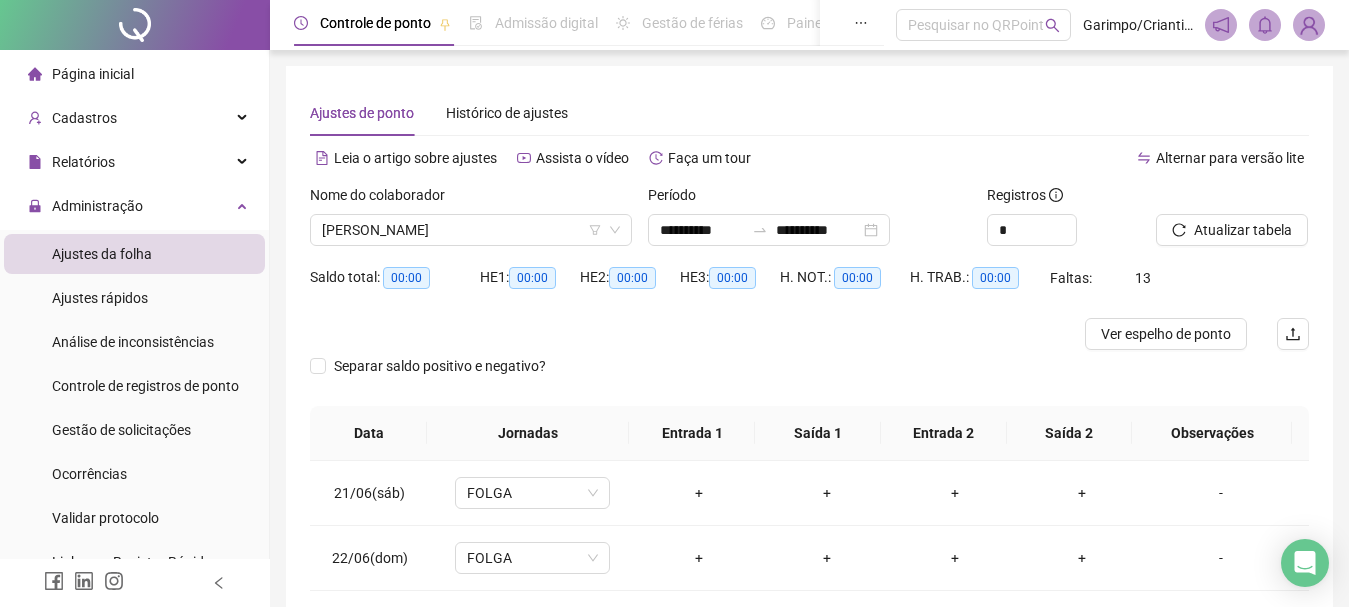 scroll, scrollTop: 300, scrollLeft: 0, axis: vertical 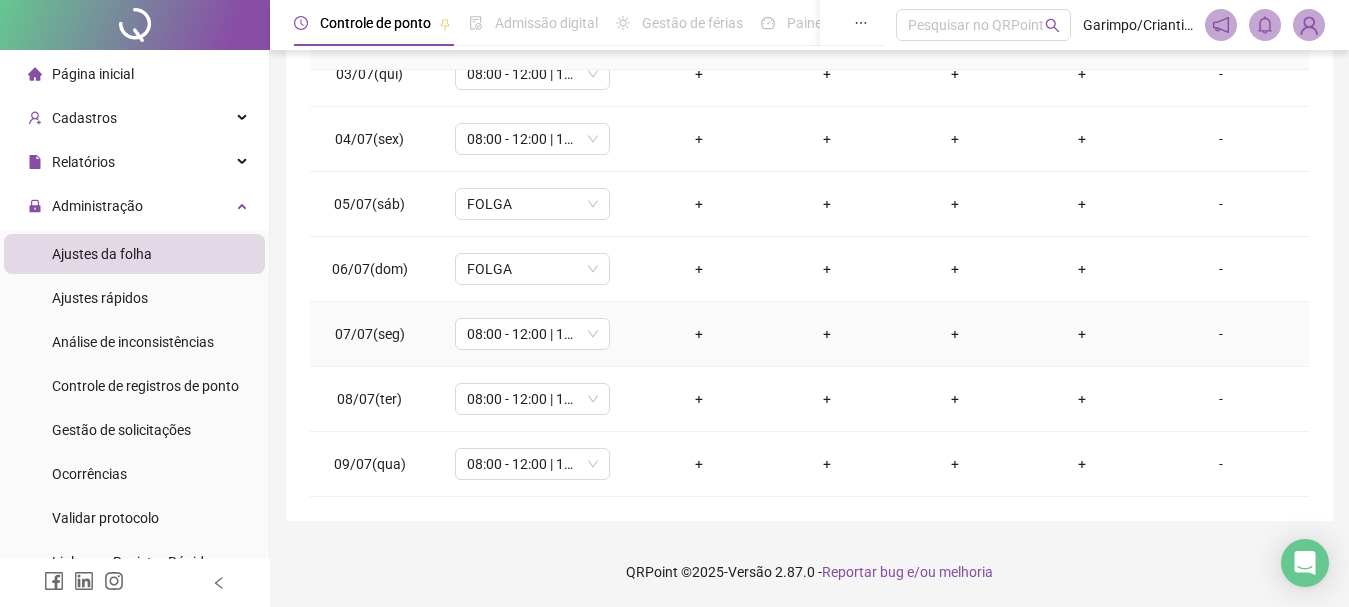 click on "-" at bounding box center (1221, 334) 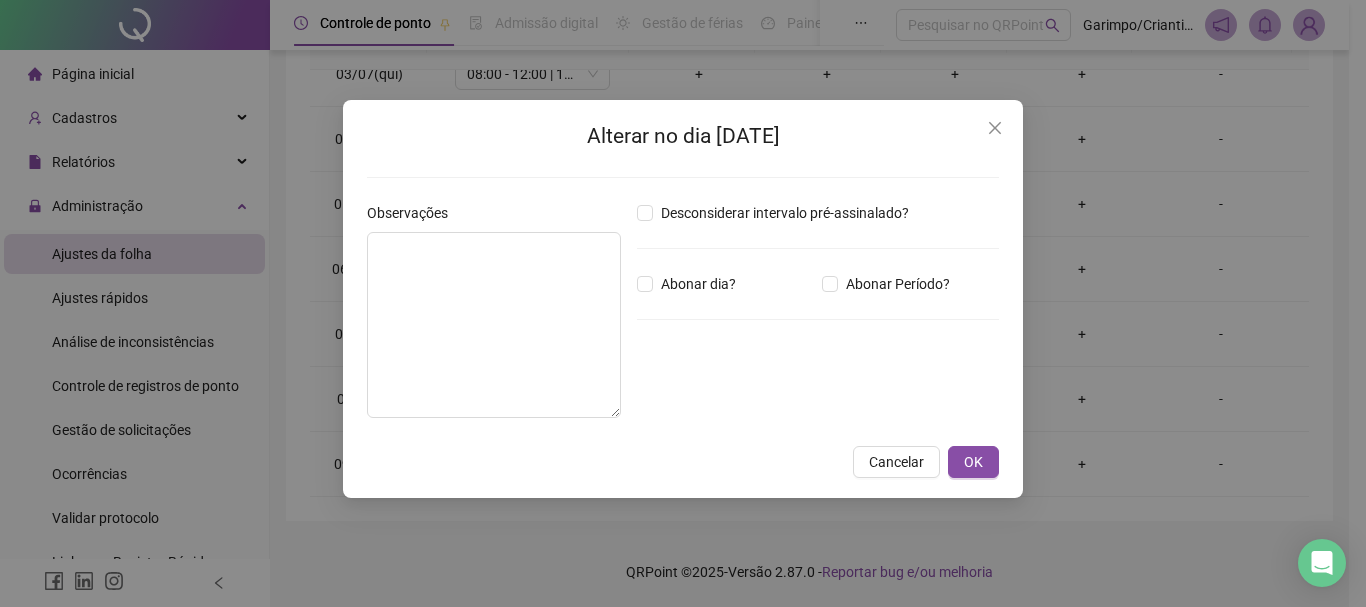 click on "Desconsiderar intervalo pré-assinalado? Abonar dia? Abonar Período? Horas a abonar ***** Aplicar regime de compensação" at bounding box center (818, 318) 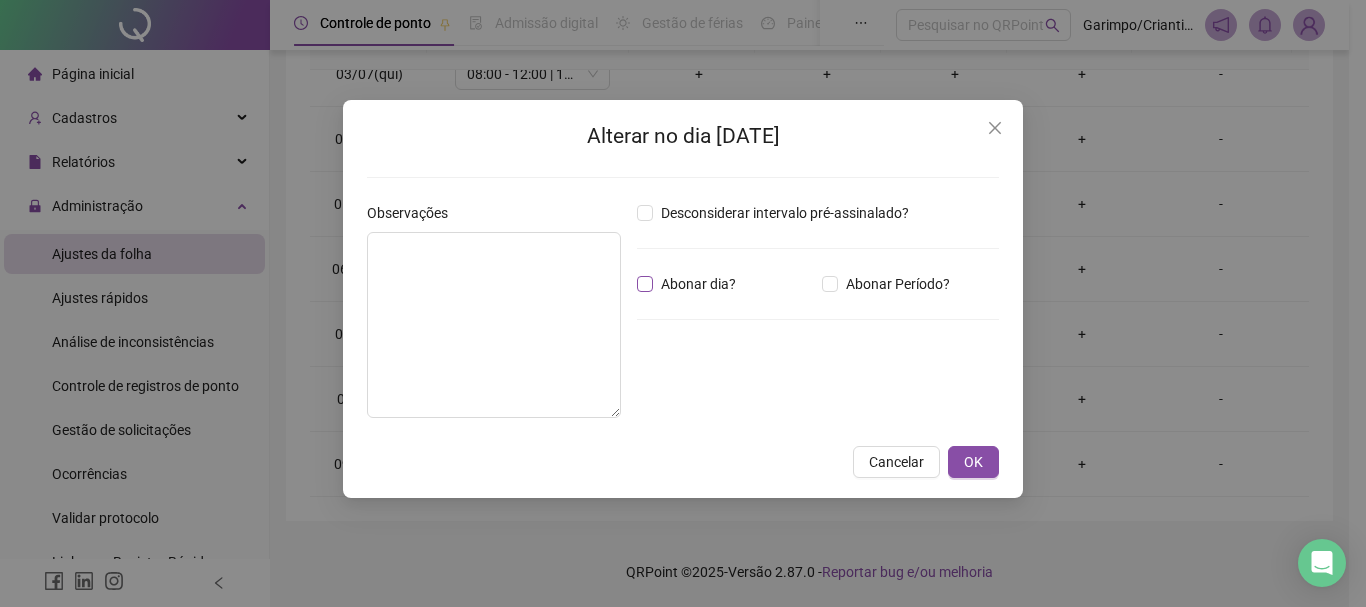 click on "Abonar dia?" at bounding box center (698, 284) 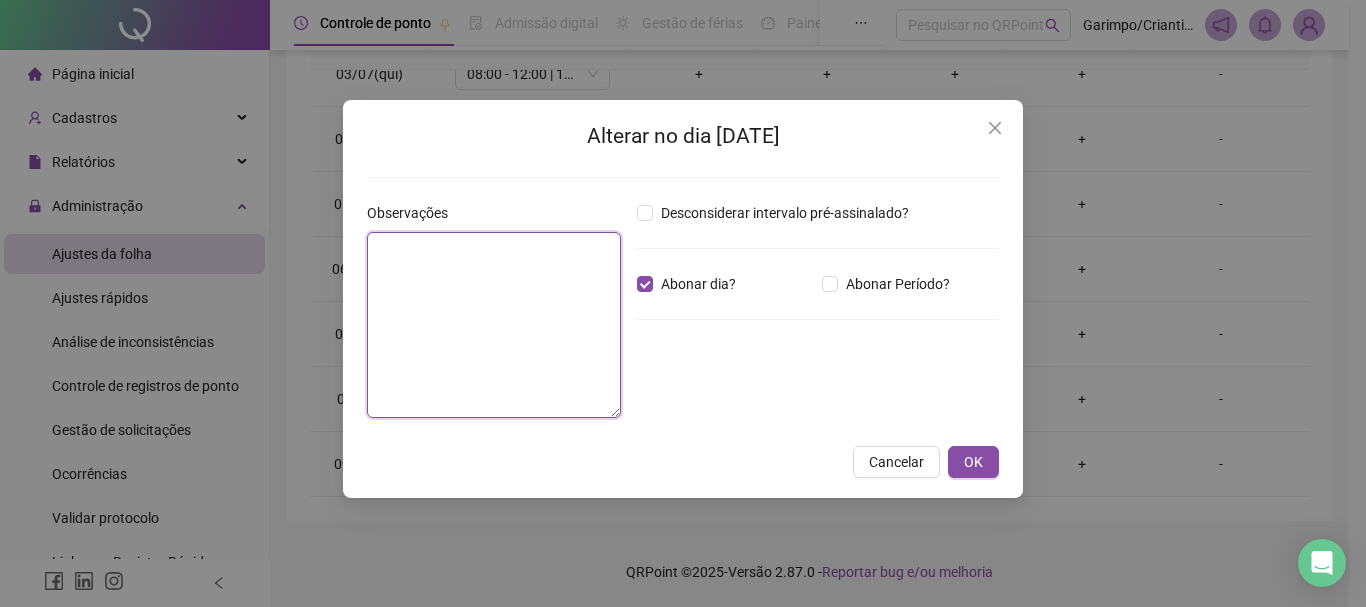 click at bounding box center [494, 325] 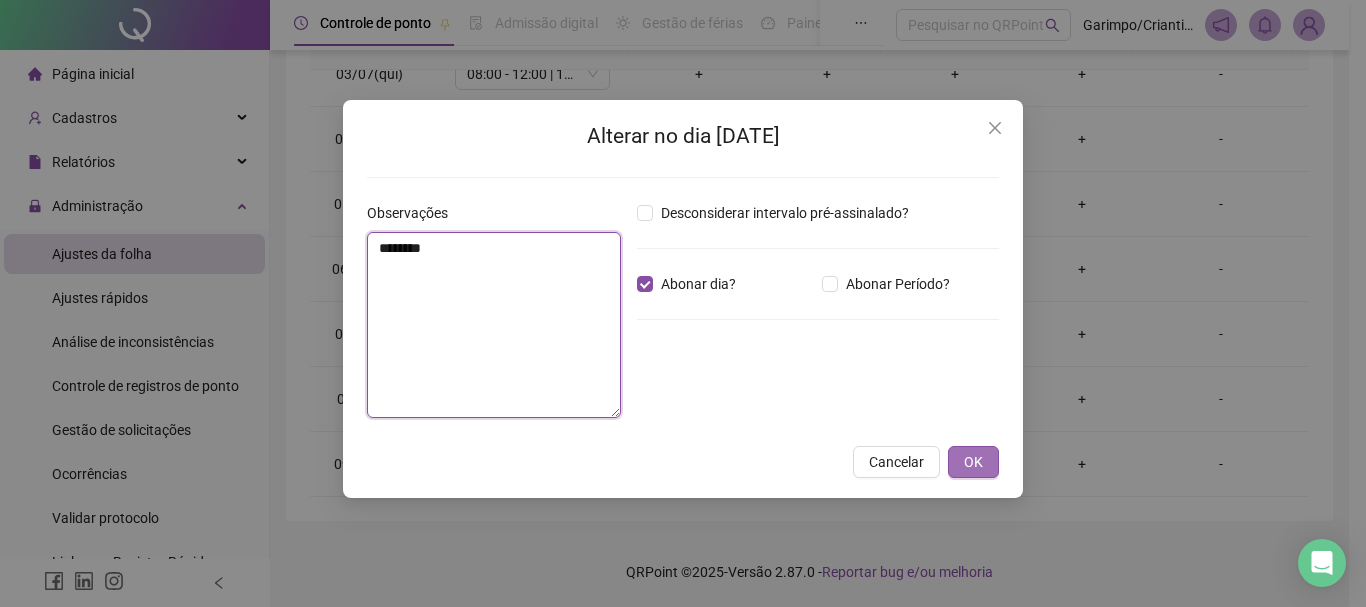 type on "********" 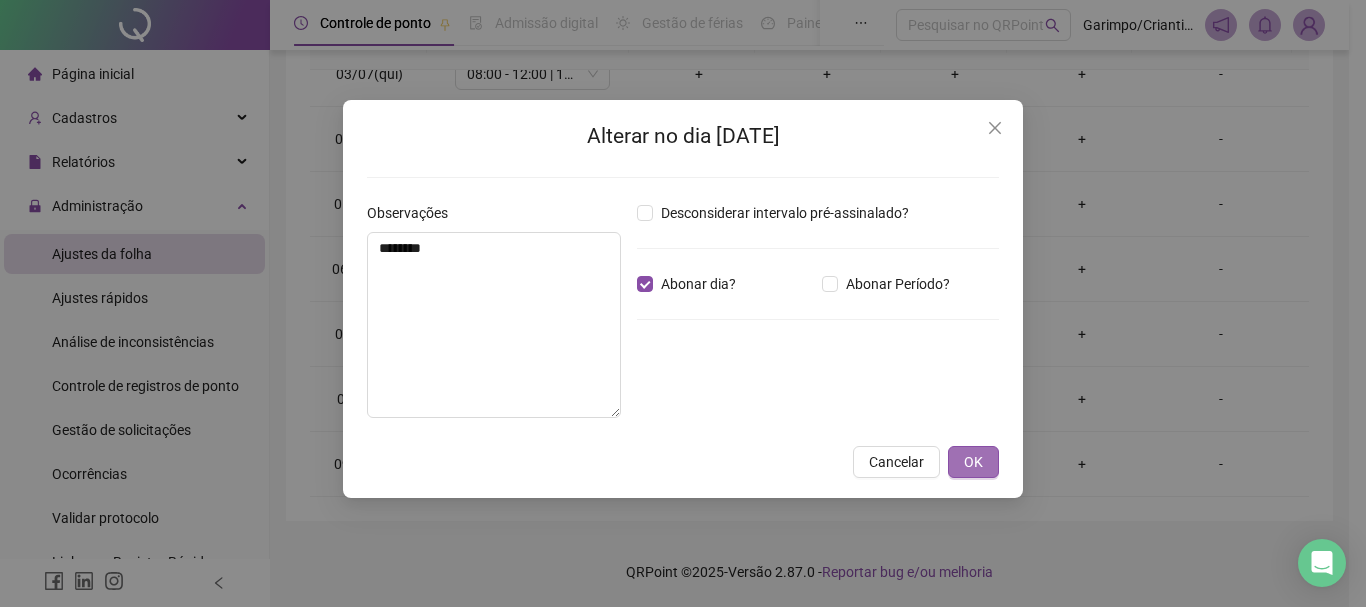 click on "OK" at bounding box center (973, 462) 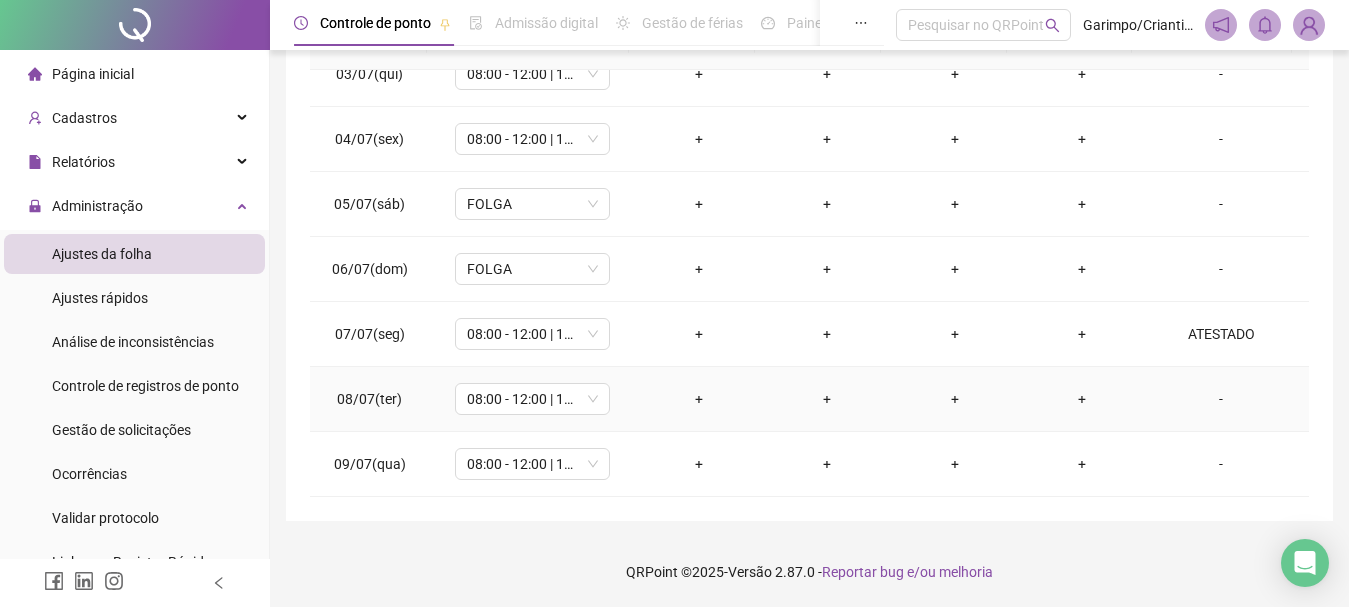 click on "-" at bounding box center [1221, 399] 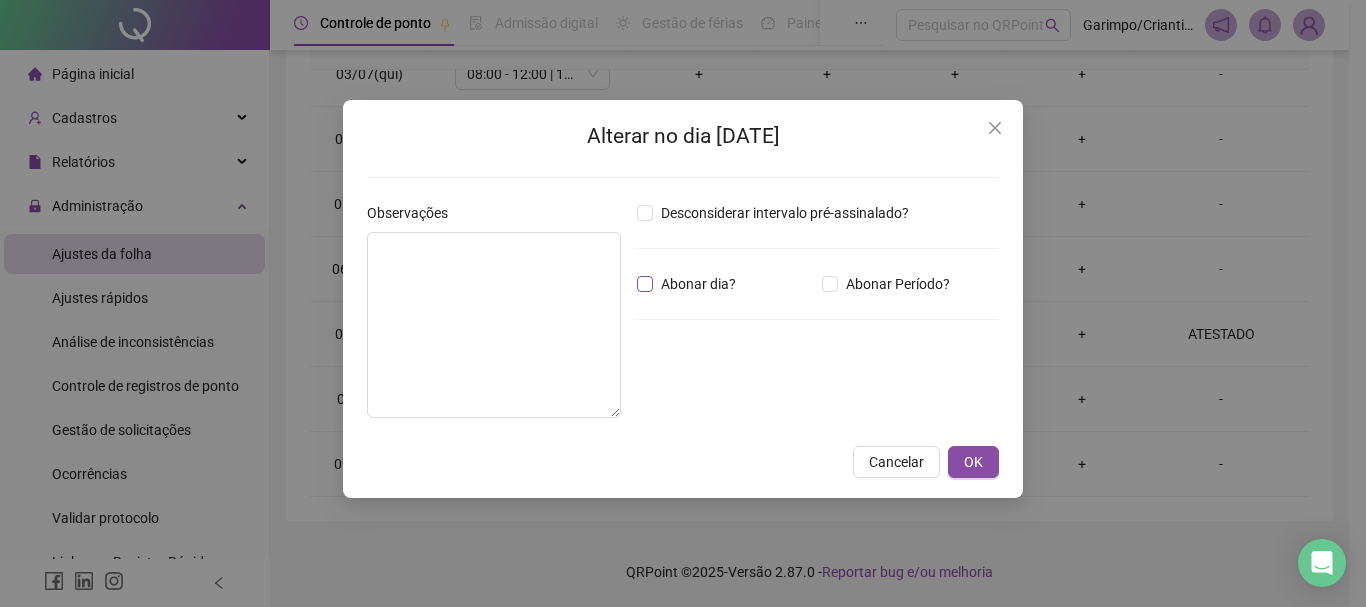 click on "Abonar dia?" at bounding box center [698, 284] 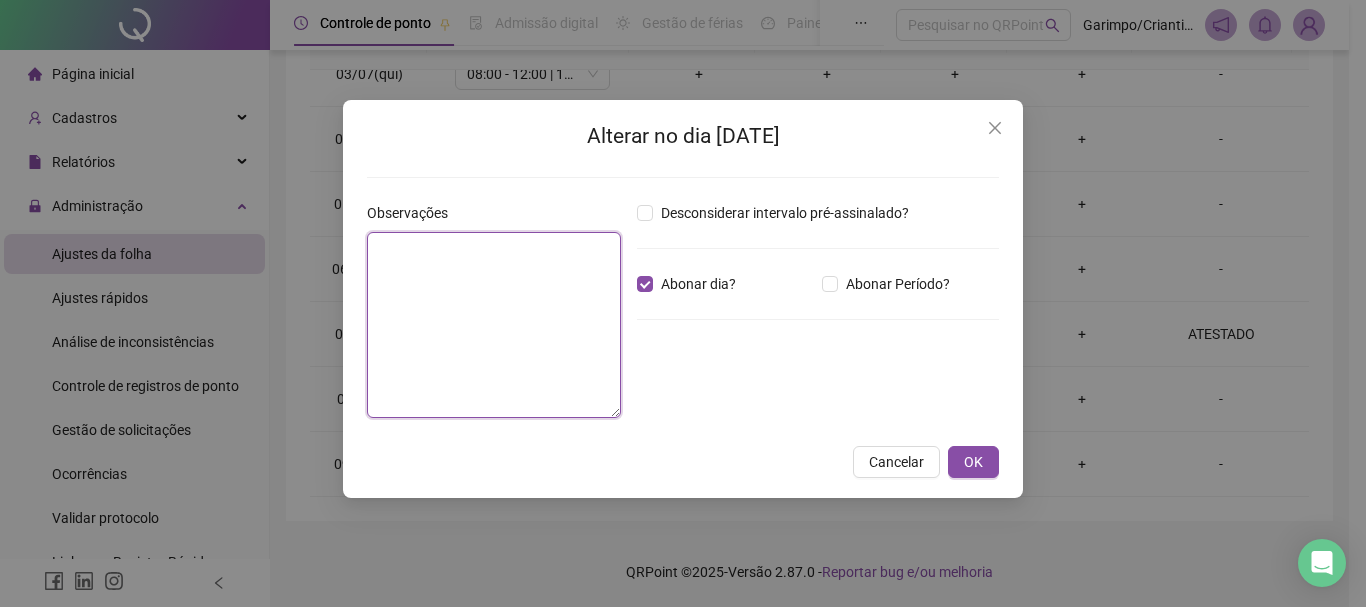 click at bounding box center [494, 325] 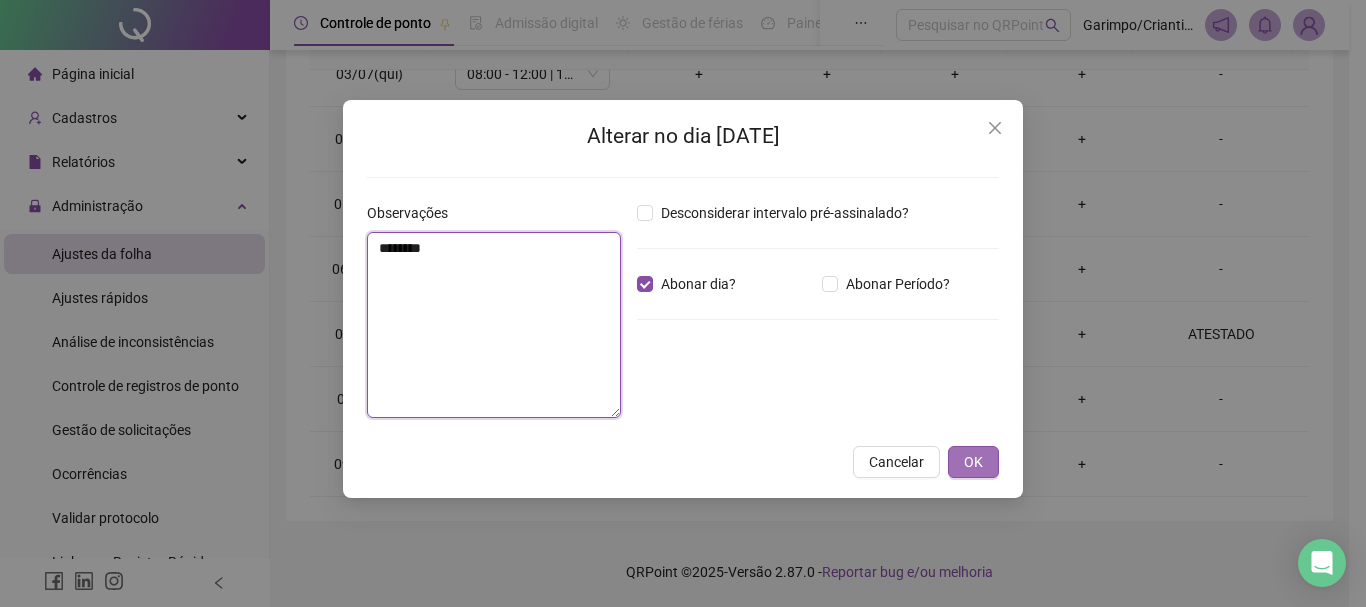 type on "********" 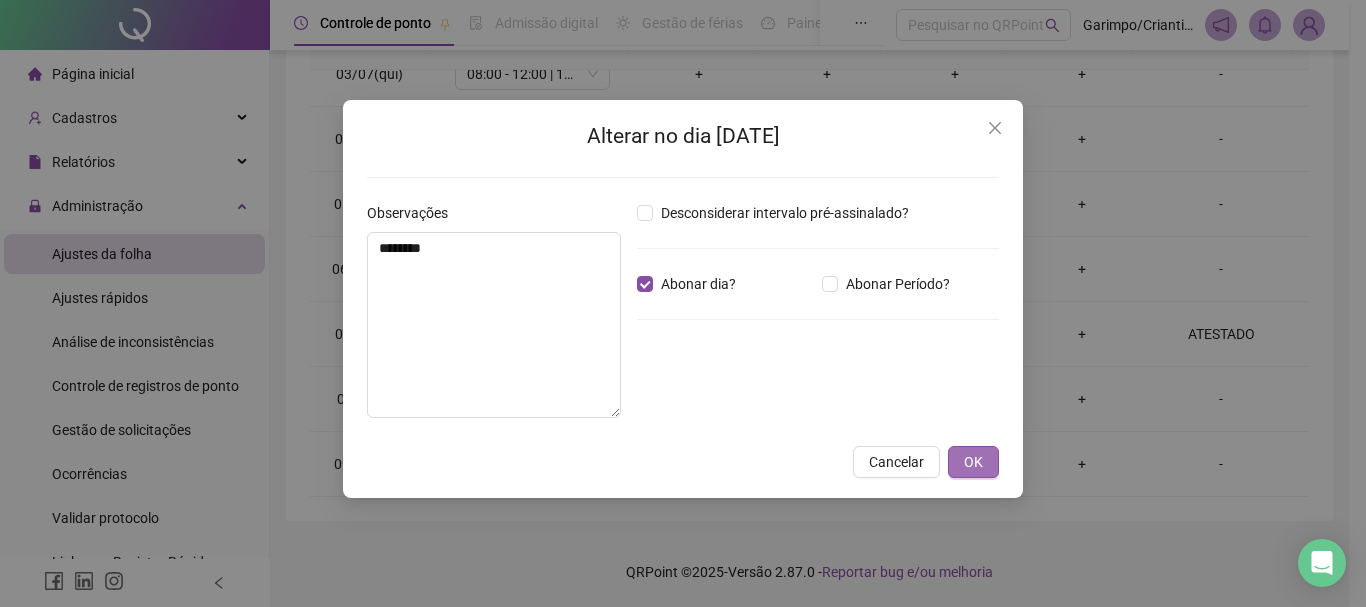 click on "OK" at bounding box center [973, 462] 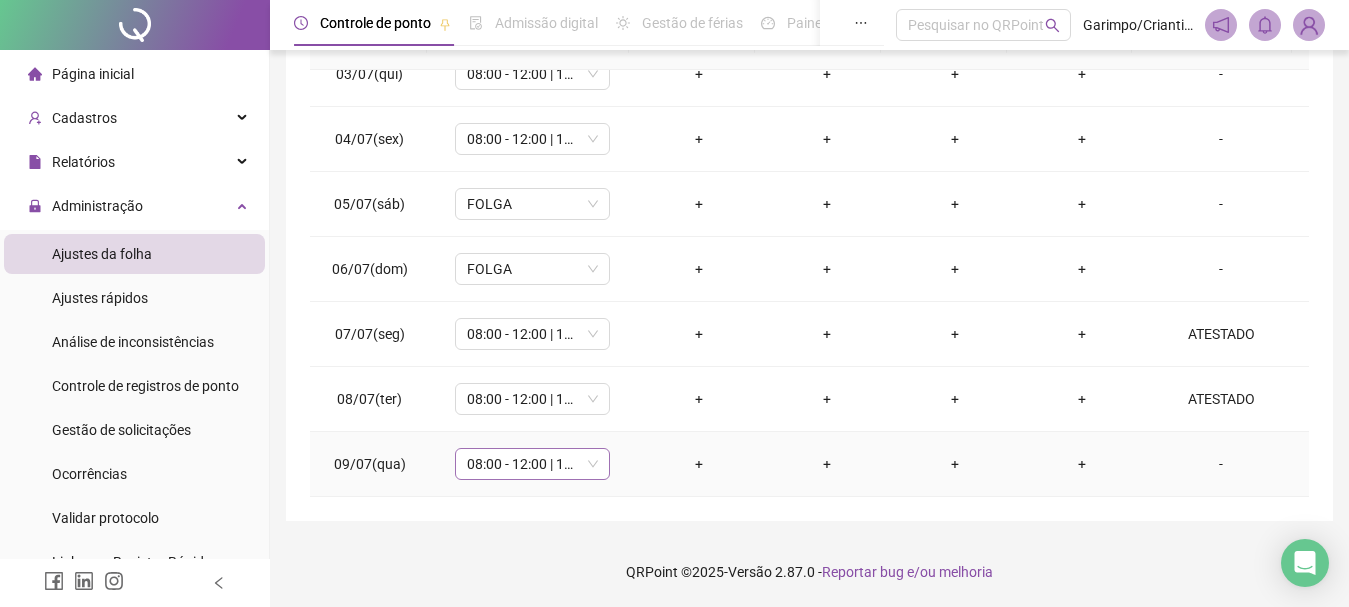 click on "08:00 - 12:00 | 13:00 - 17:40" at bounding box center (532, 464) 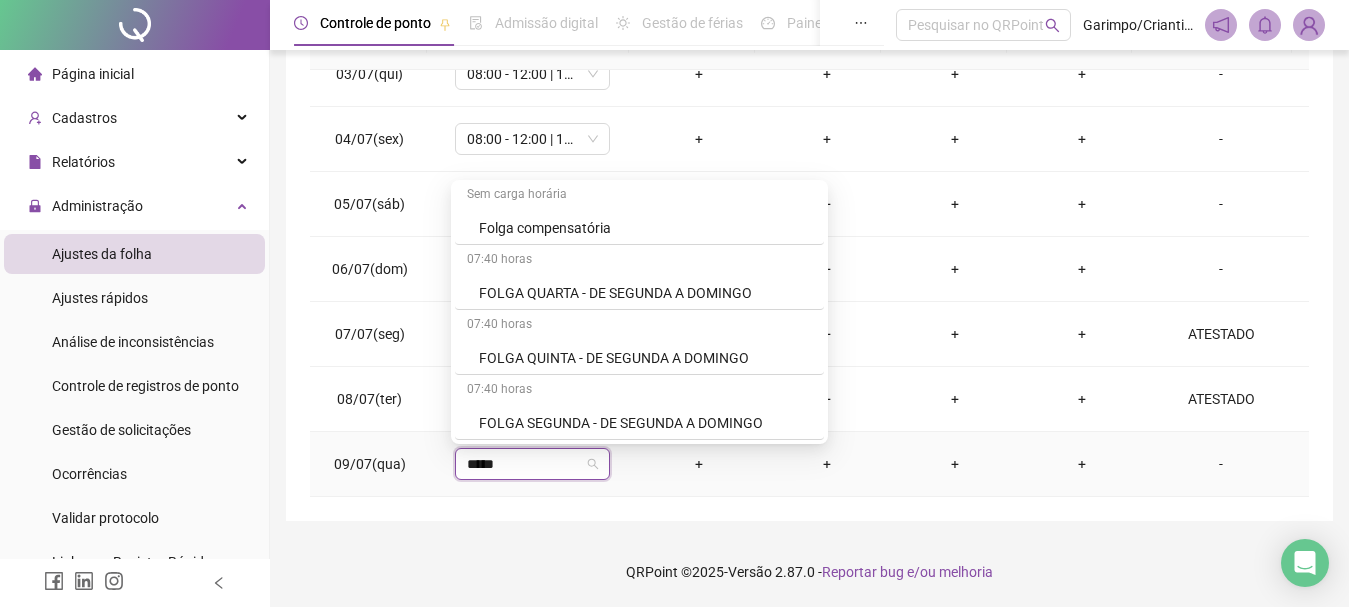 scroll, scrollTop: 324, scrollLeft: 0, axis: vertical 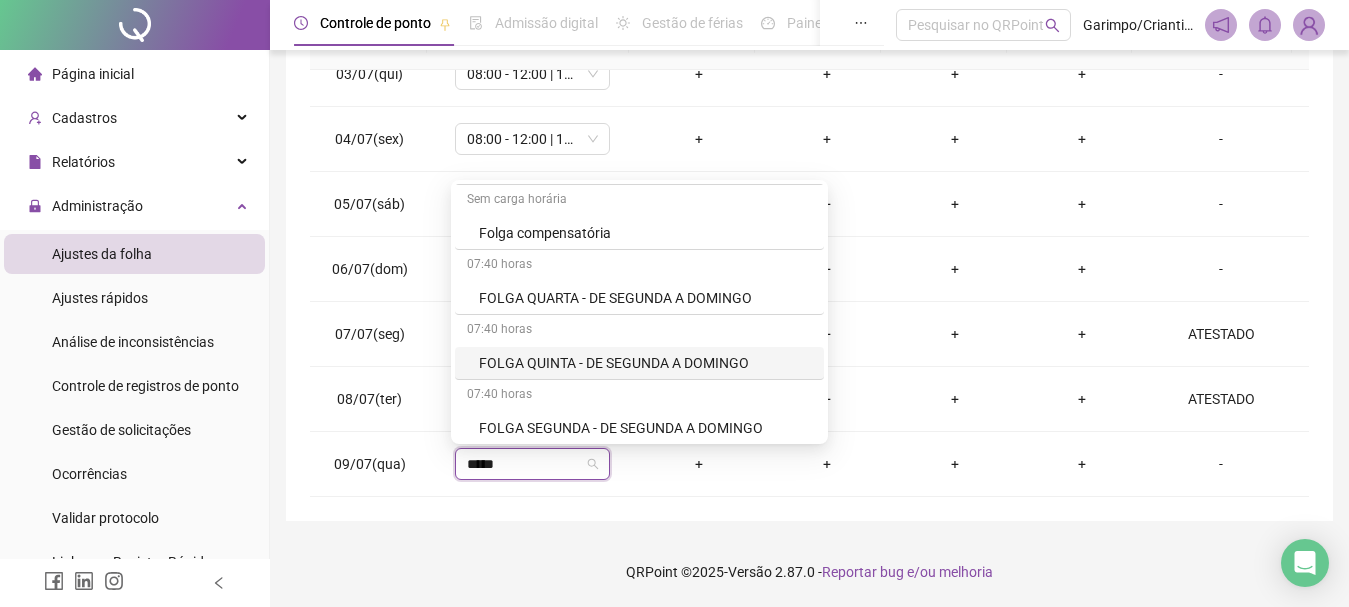 type on "*****" 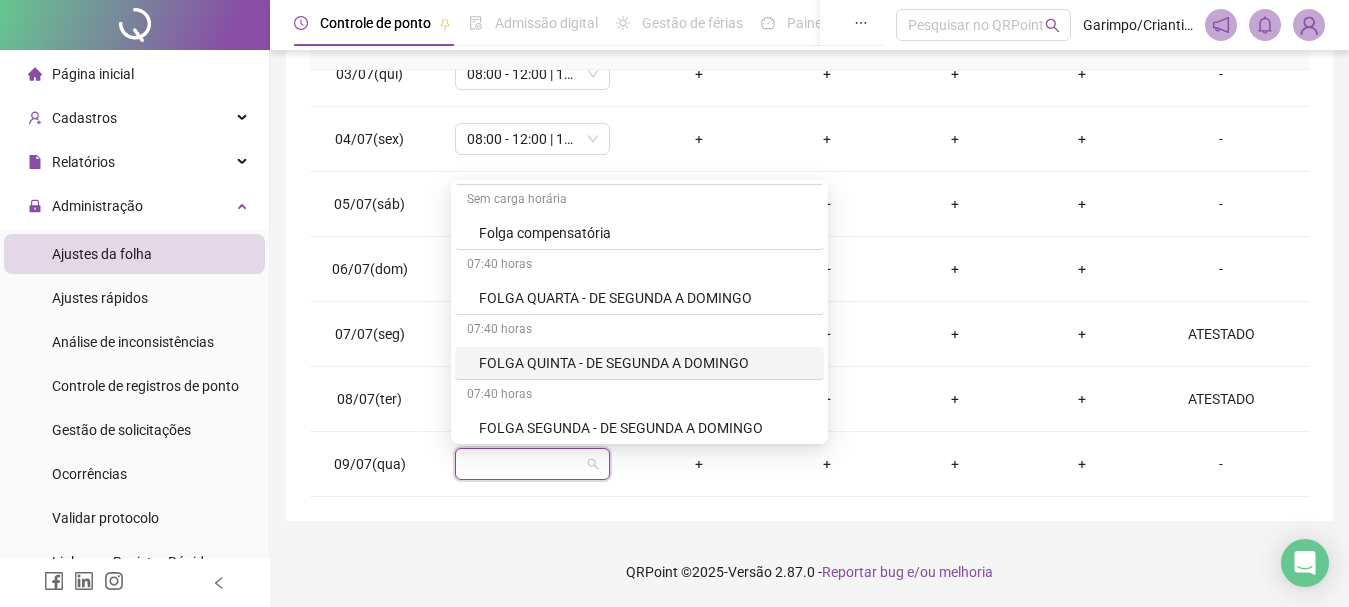 click on "**********" at bounding box center [809, 98] 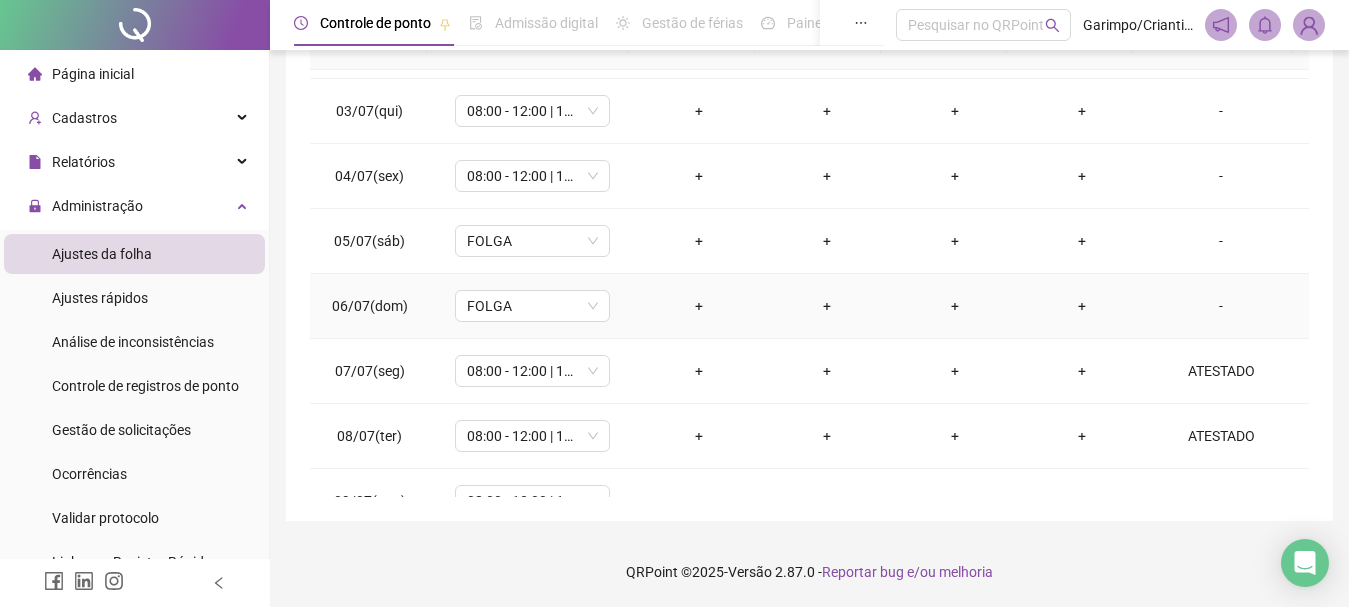 scroll, scrollTop: 708, scrollLeft: 0, axis: vertical 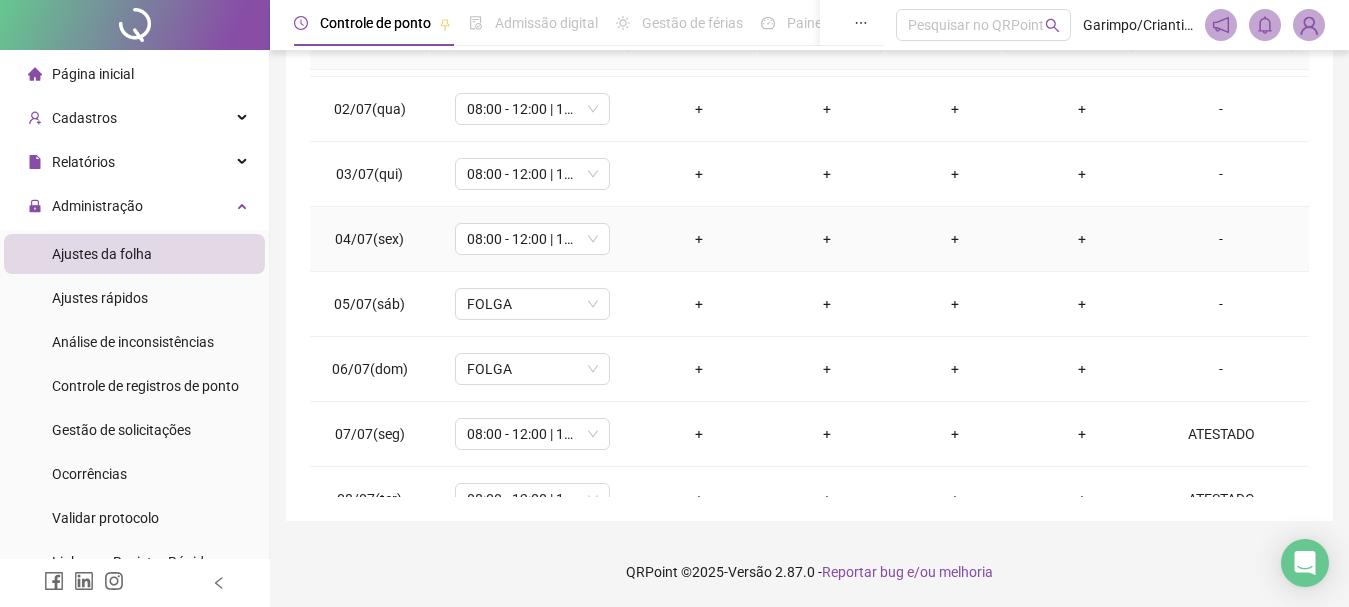 click on "+" at bounding box center [699, 239] 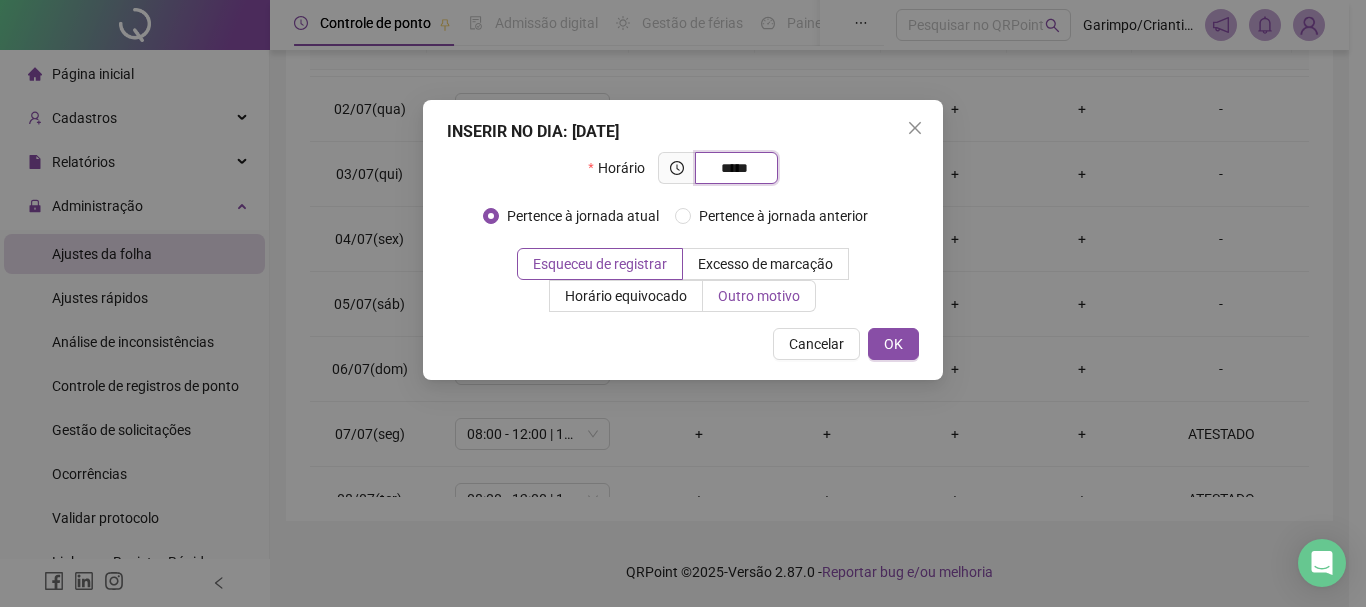 type on "*****" 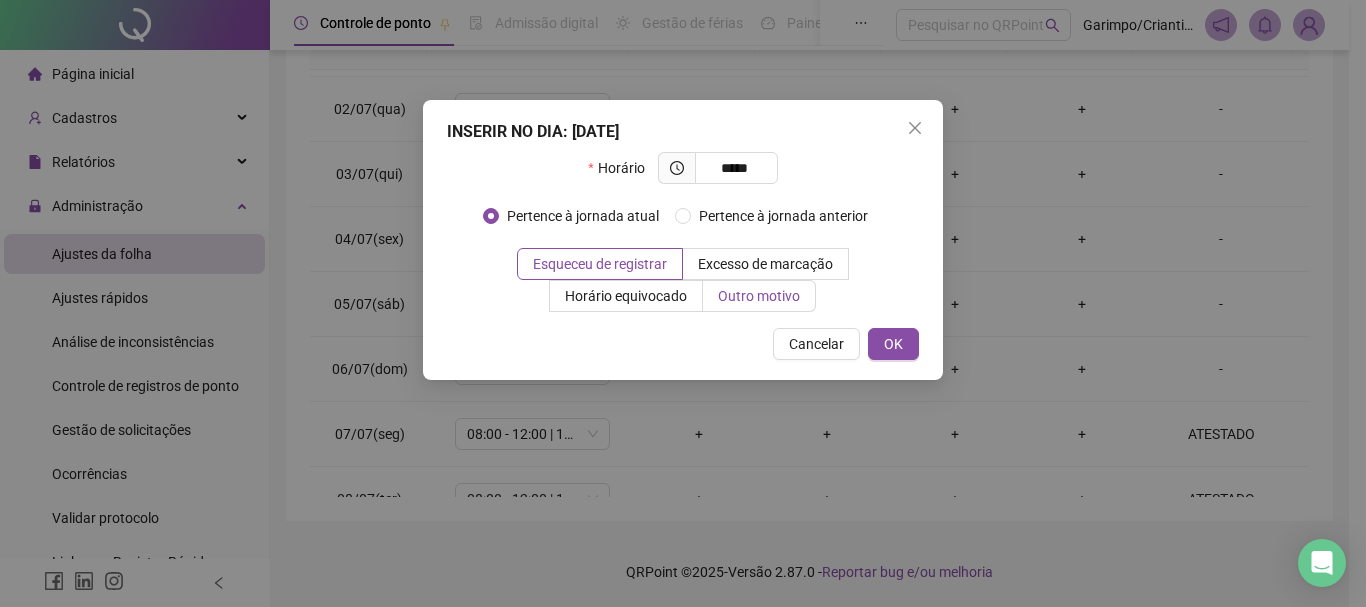 click on "Outro motivo" at bounding box center [759, 296] 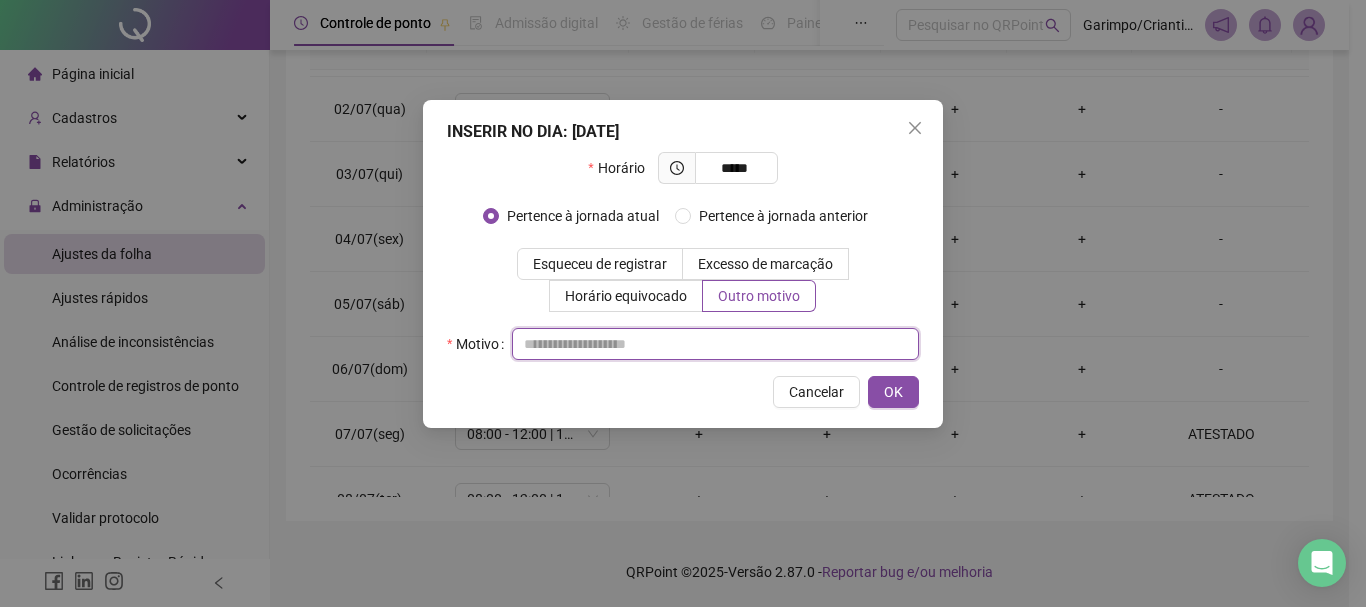 drag, startPoint x: 693, startPoint y: 328, endPoint x: 691, endPoint y: 341, distance: 13.152946 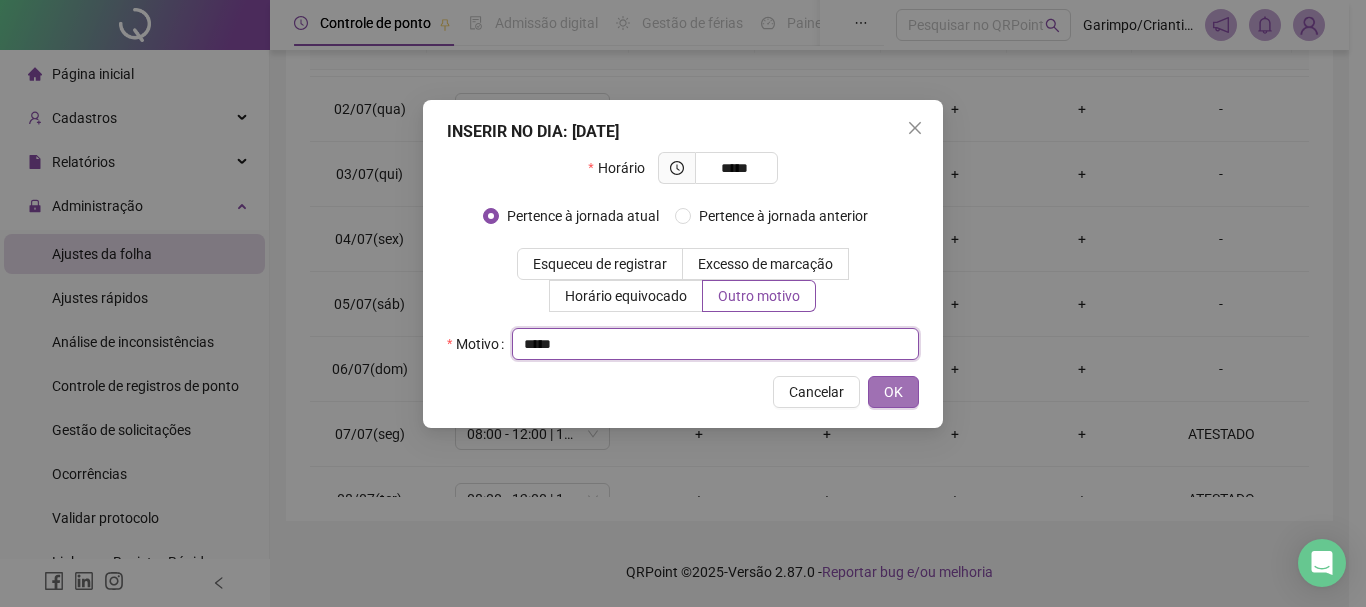 type 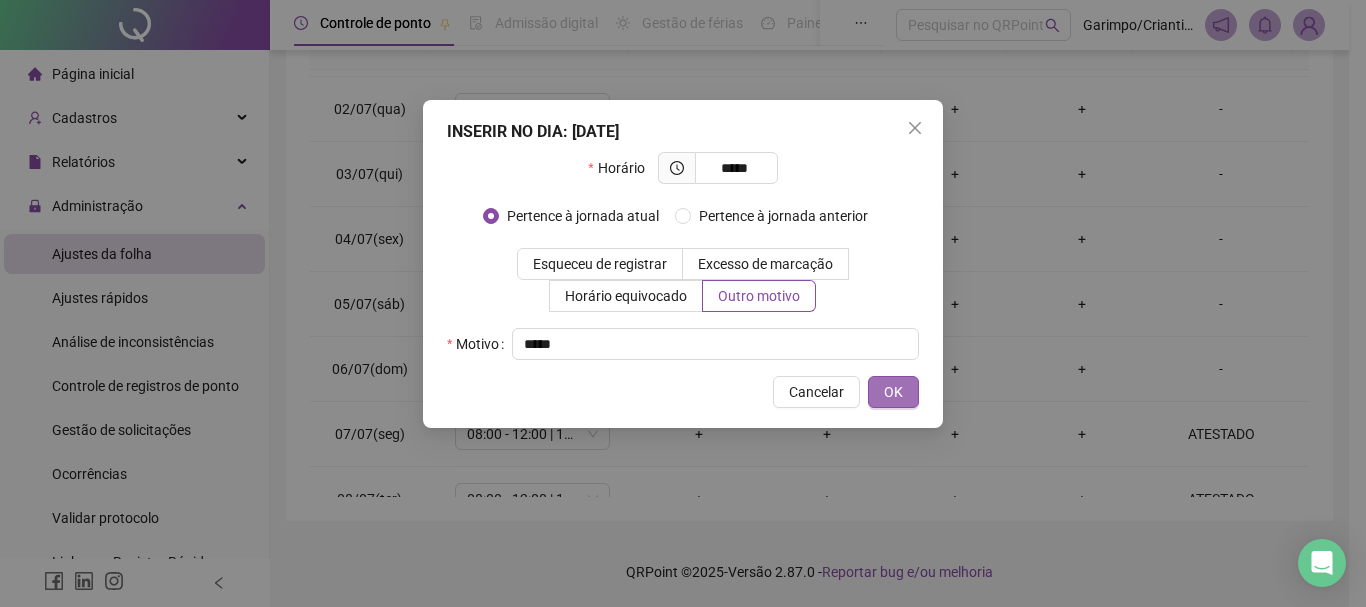 click on "OK" at bounding box center (893, 392) 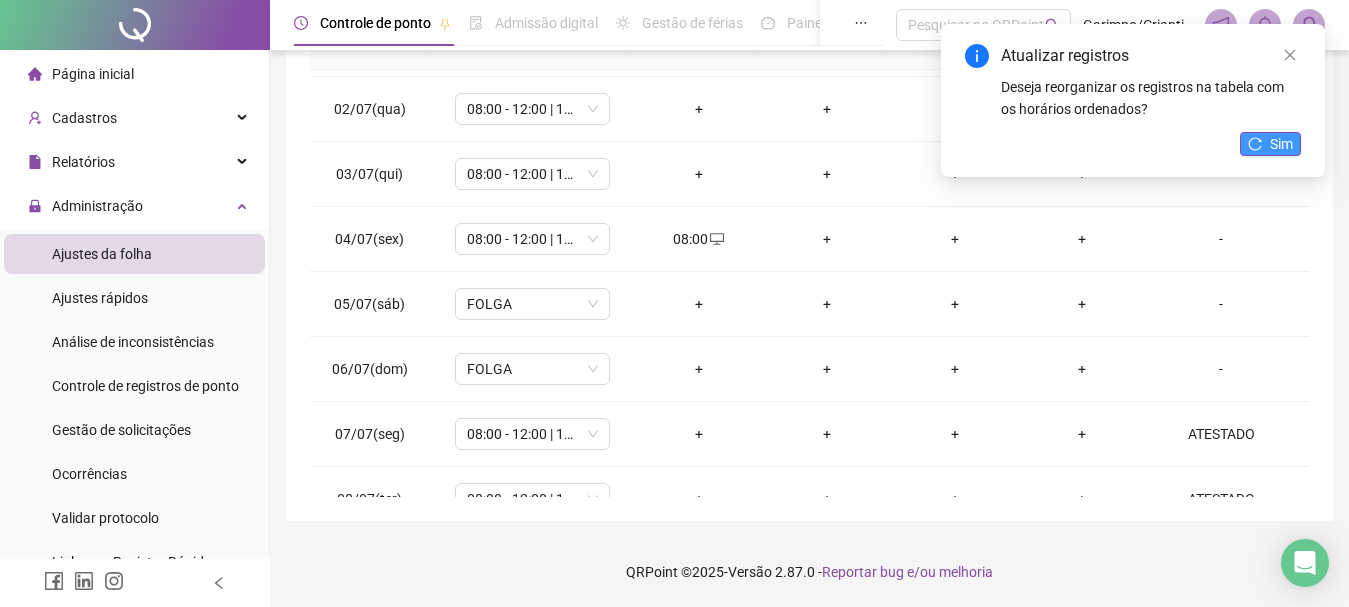 click on "Sim" at bounding box center [1281, 144] 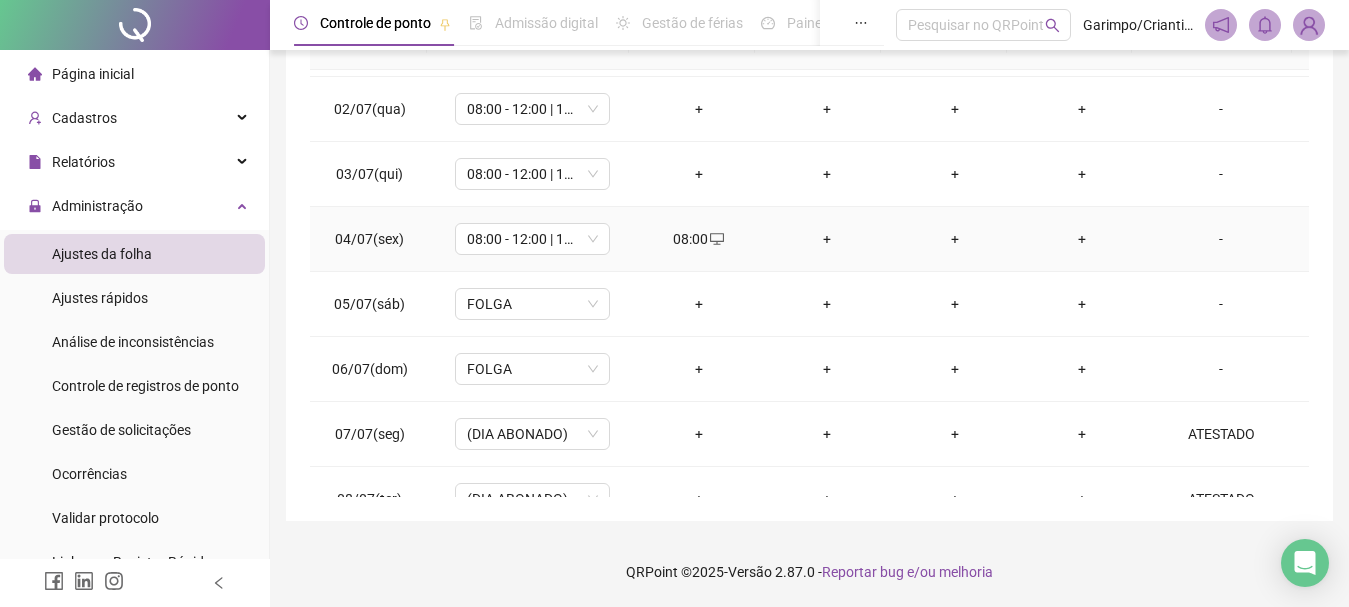 click on "+" at bounding box center (827, 239) 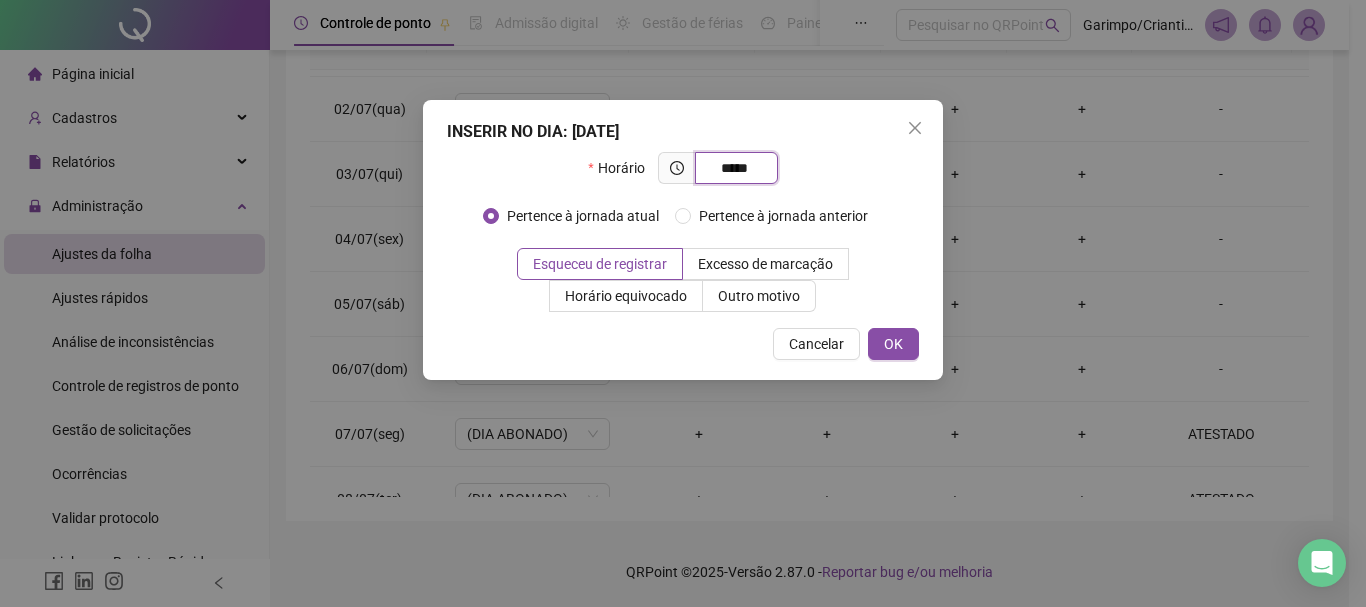 type on "*****" 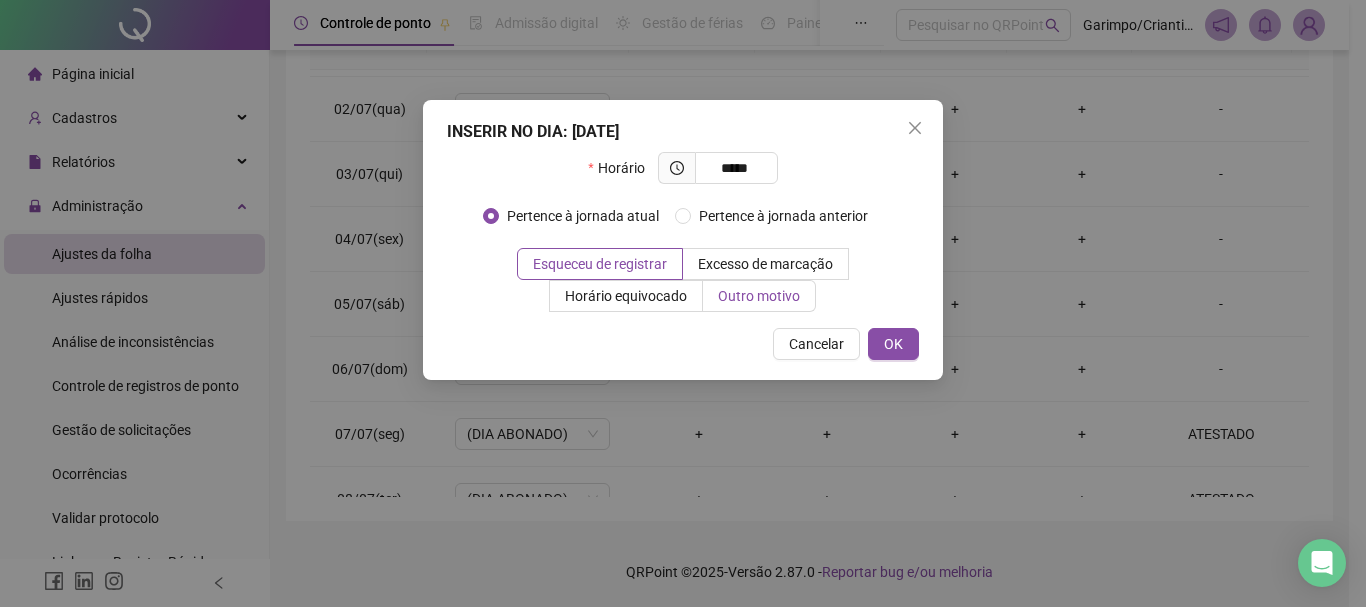 drag, startPoint x: 762, startPoint y: 321, endPoint x: 754, endPoint y: 310, distance: 13.601471 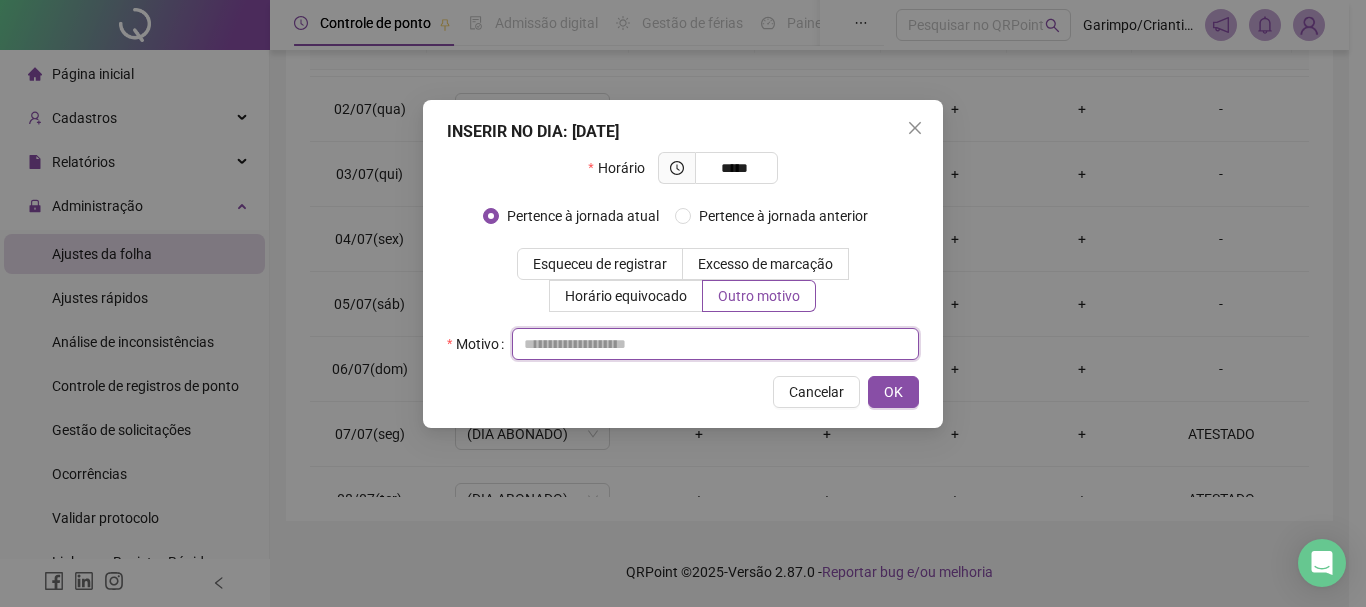 click at bounding box center (715, 344) 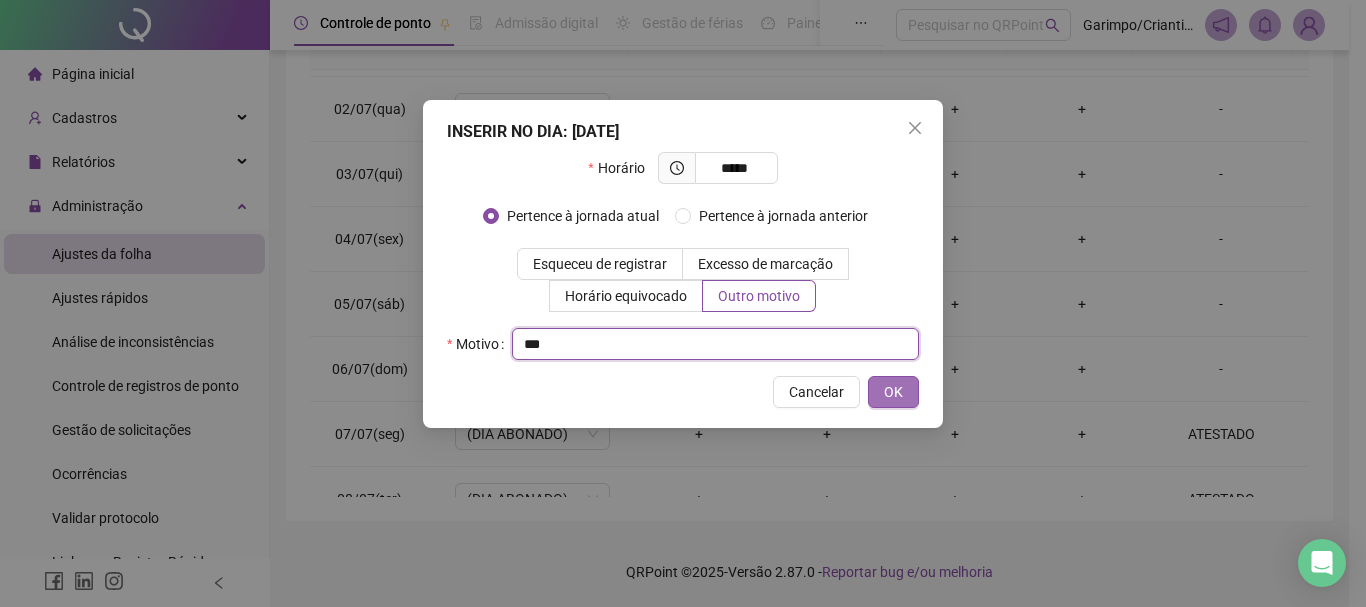 type 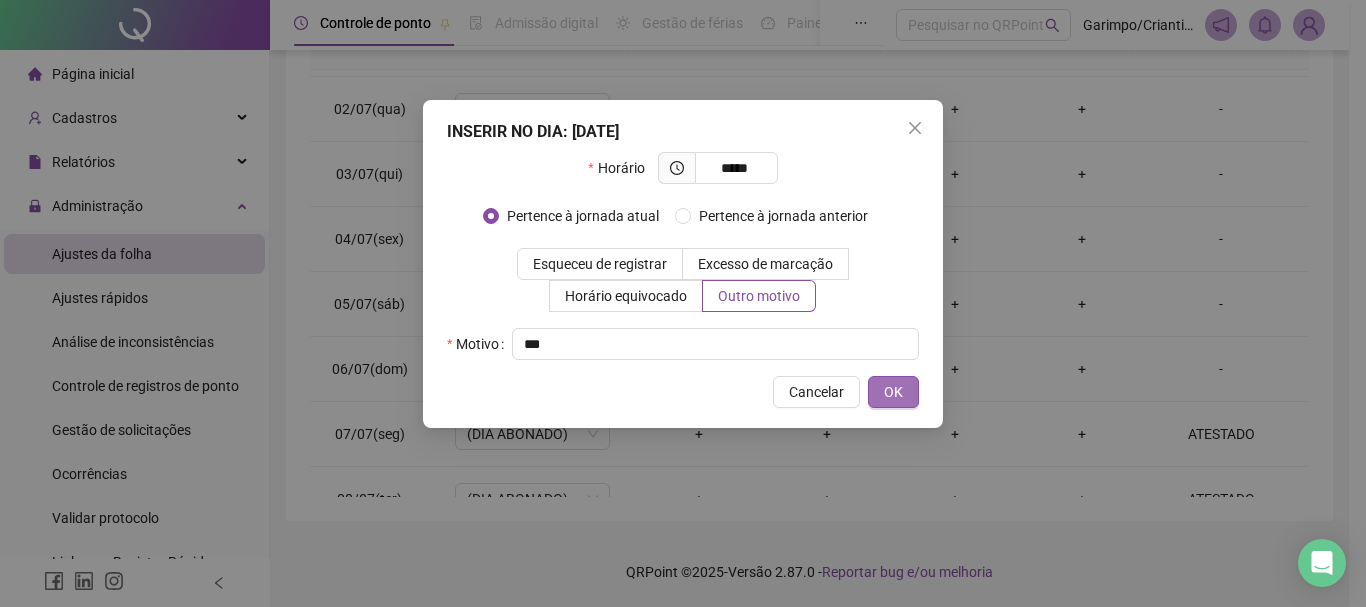 type 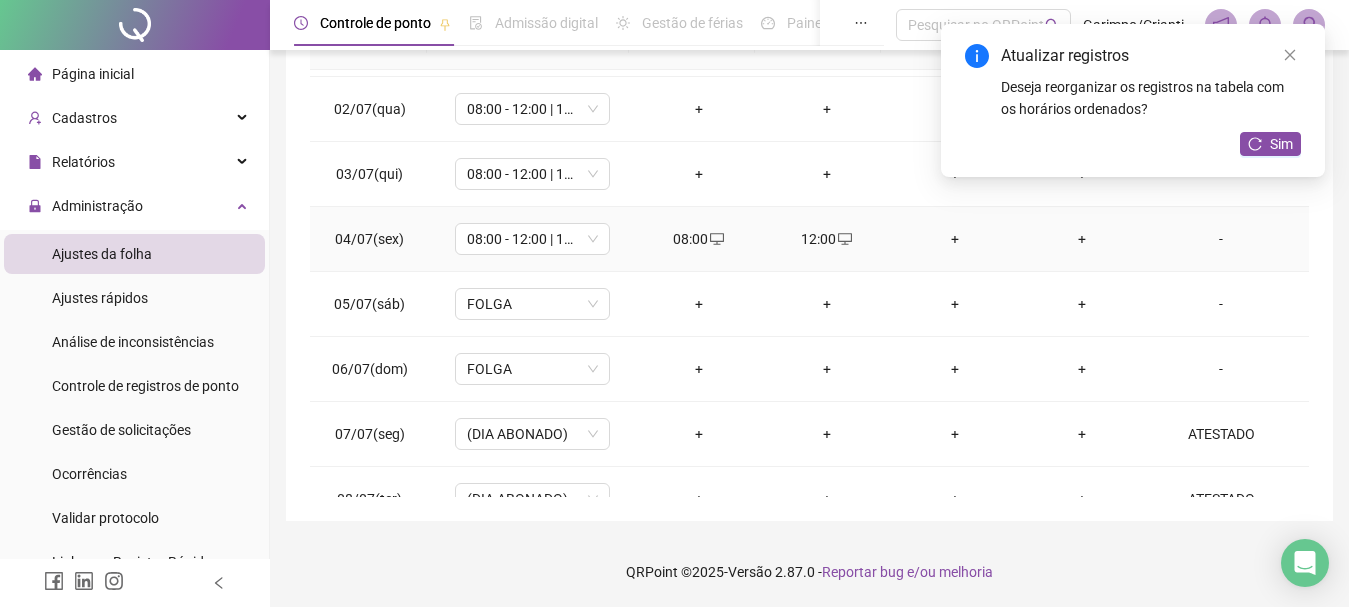 click on "+" at bounding box center [955, 239] 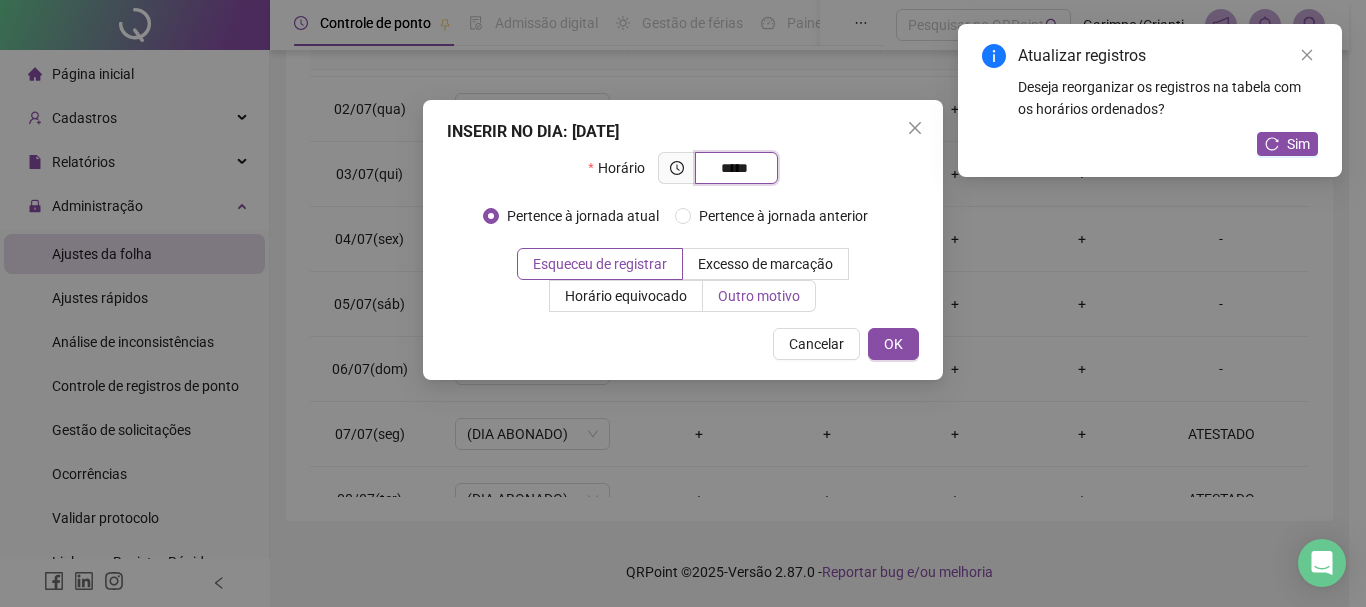 type on "*****" 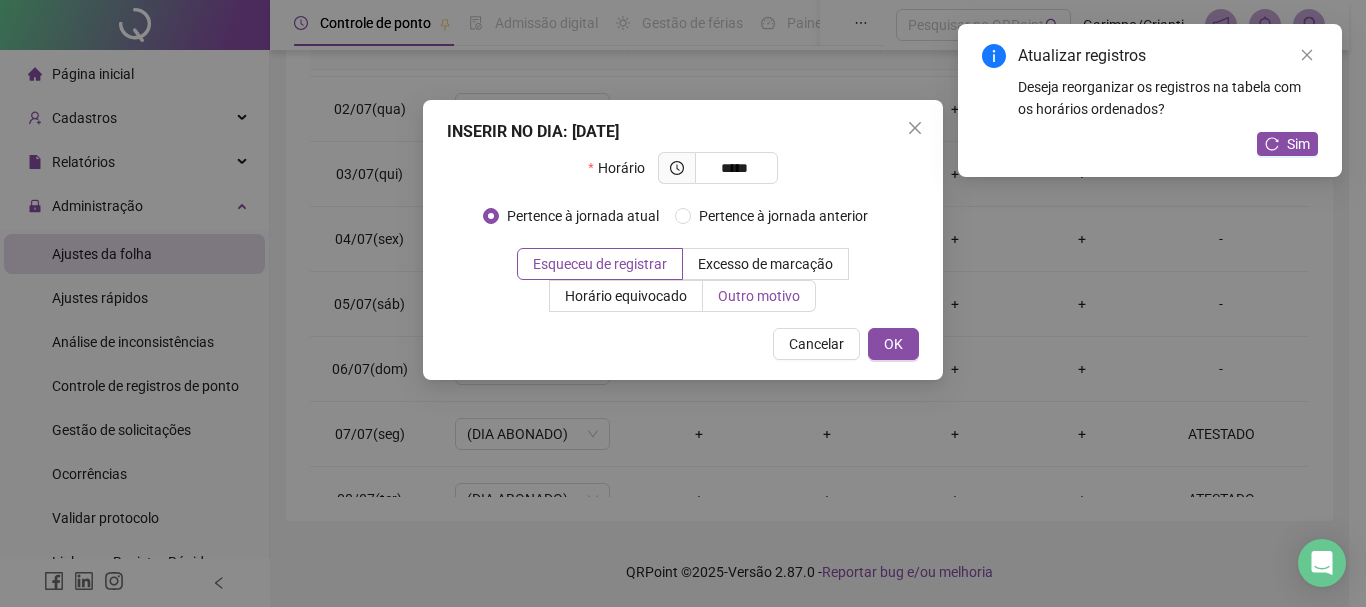 click on "Outro motivo" at bounding box center [759, 296] 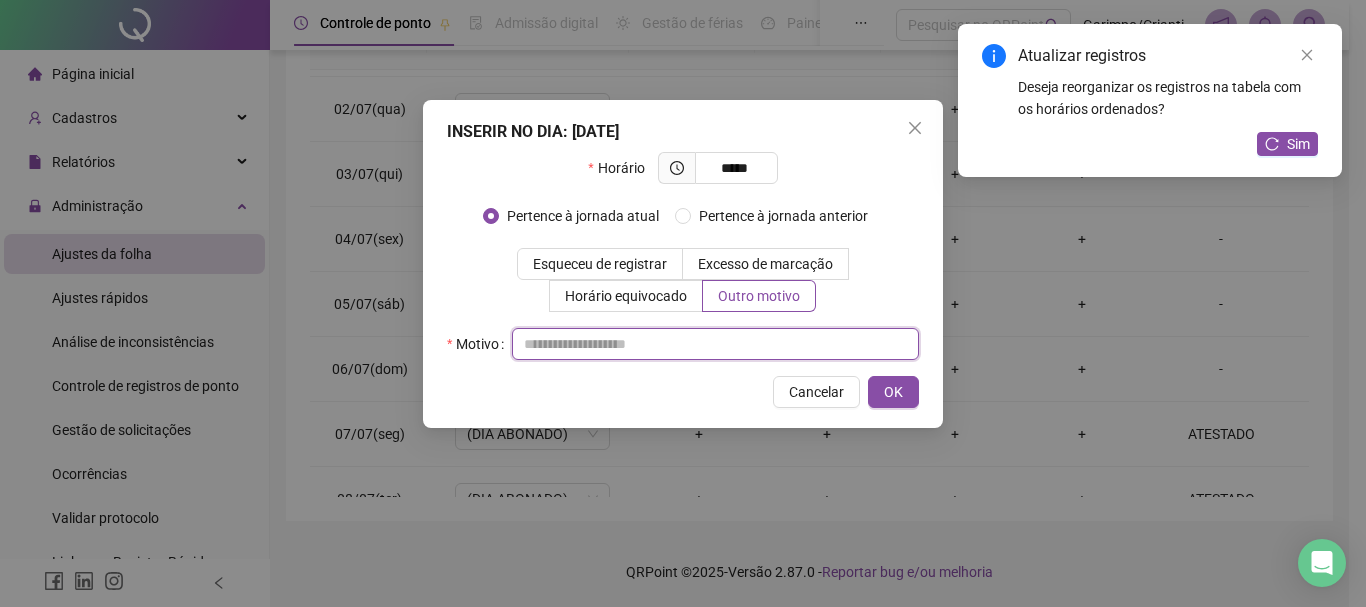 click at bounding box center [715, 344] 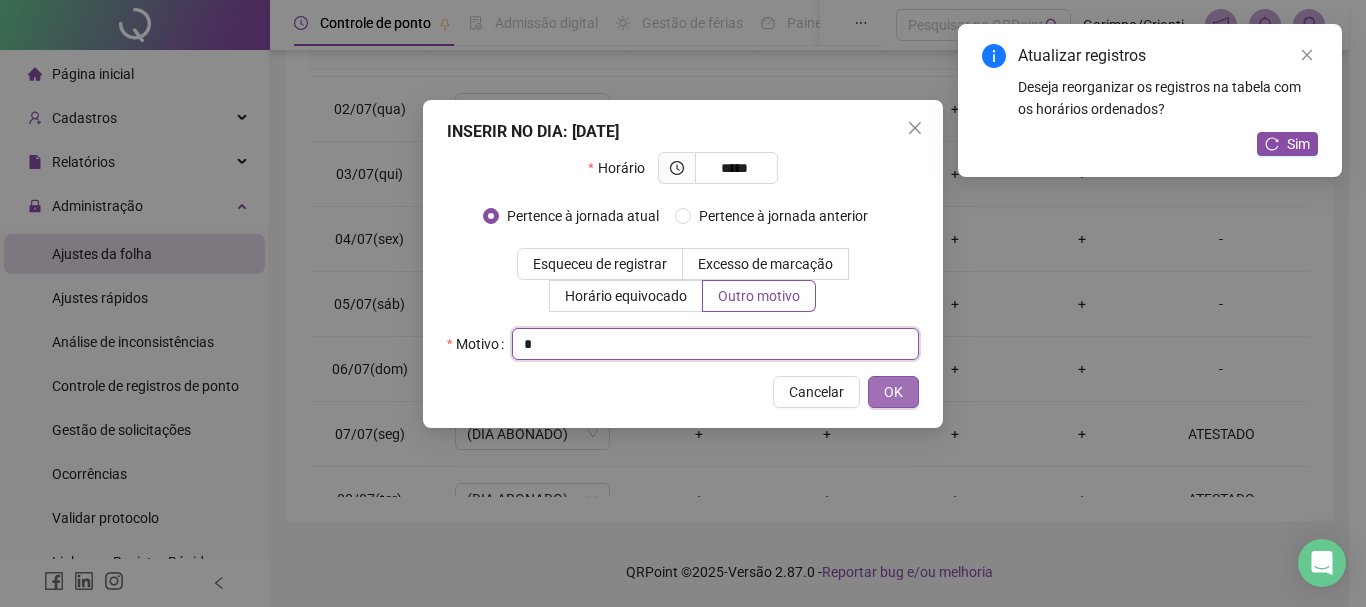 type 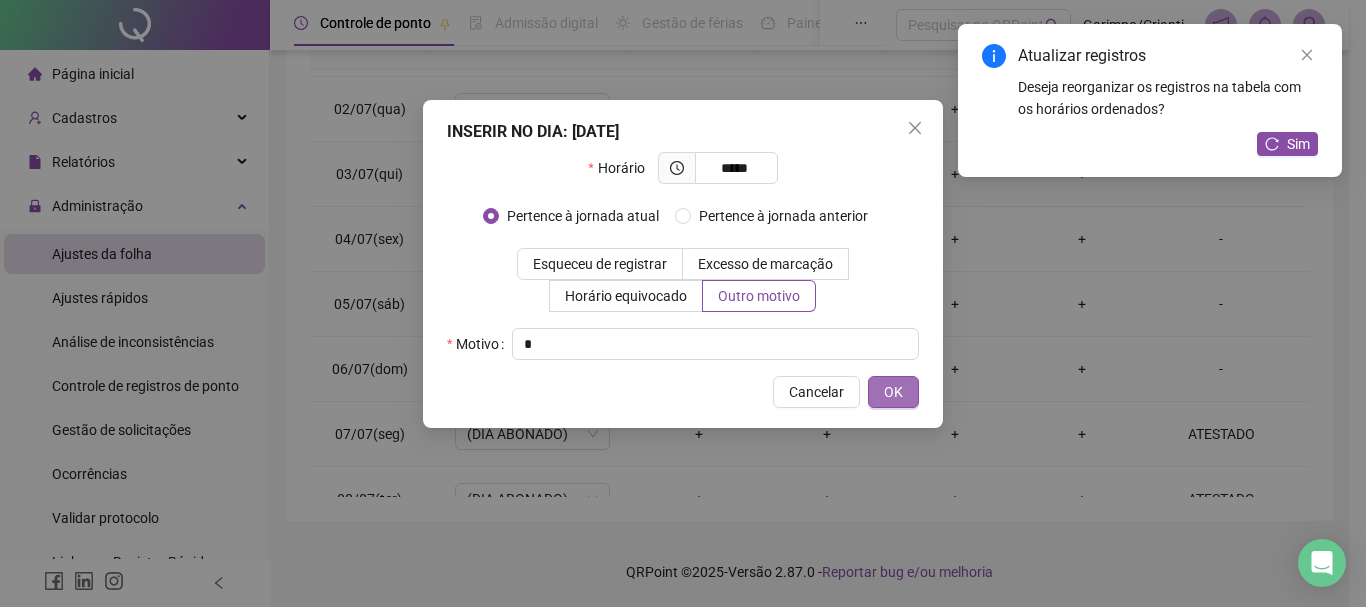 type 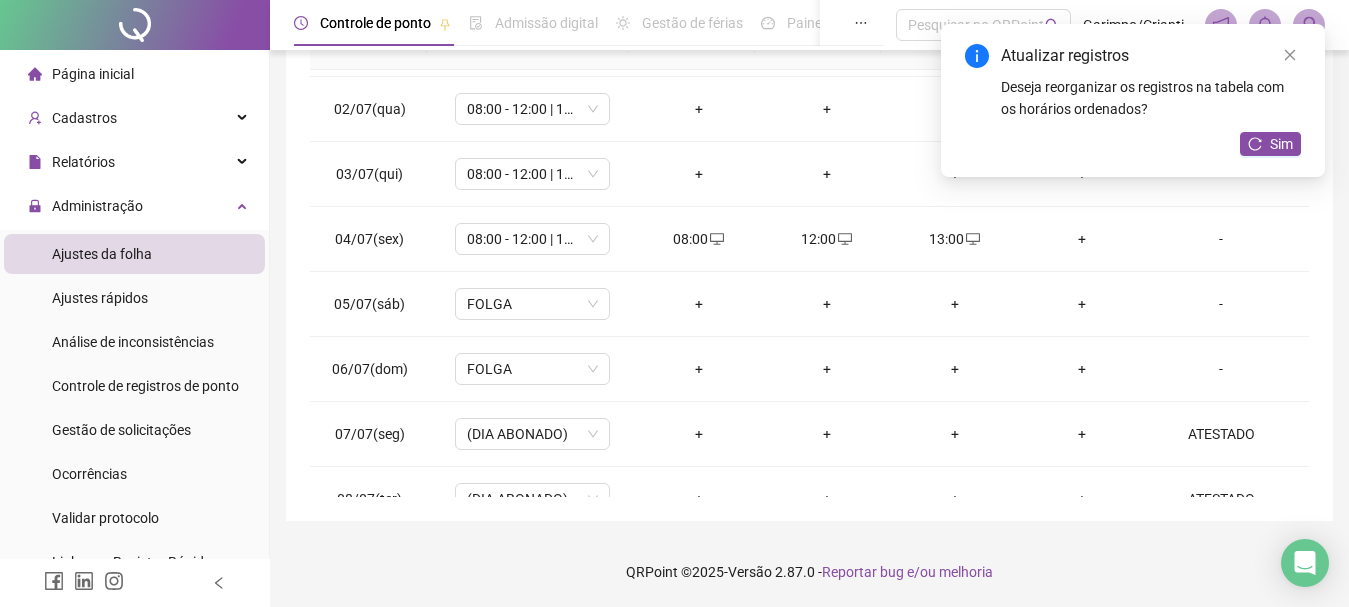 click on "+" at bounding box center [1083, 239] 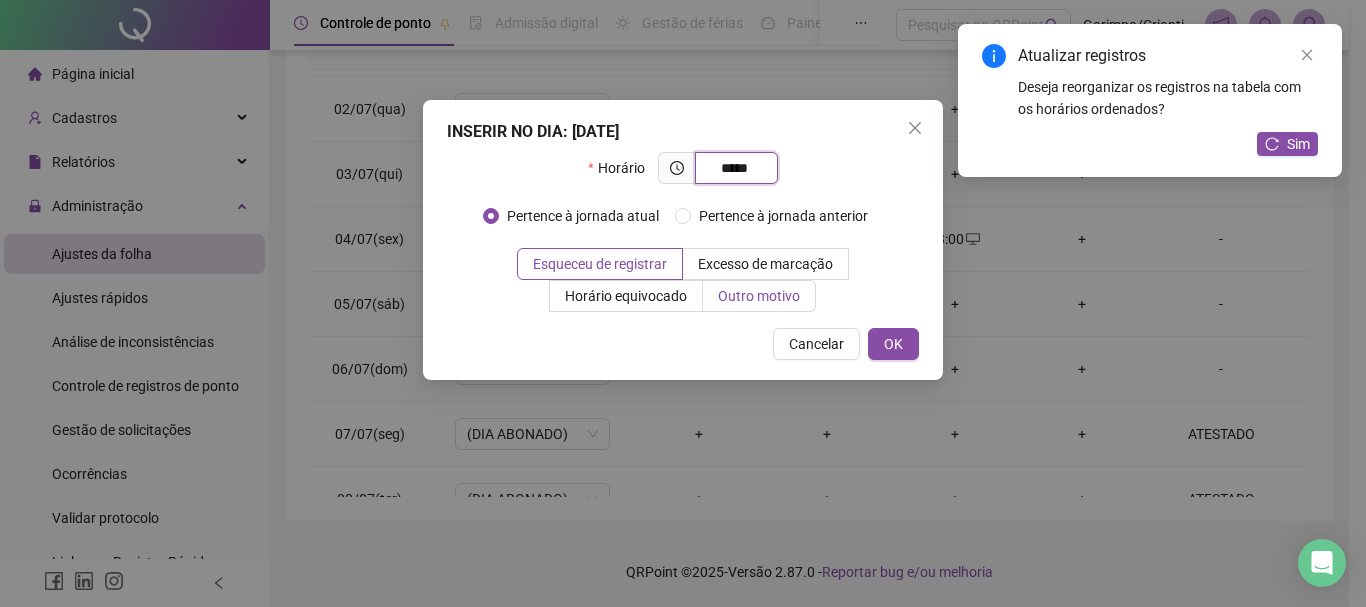 type on "*****" 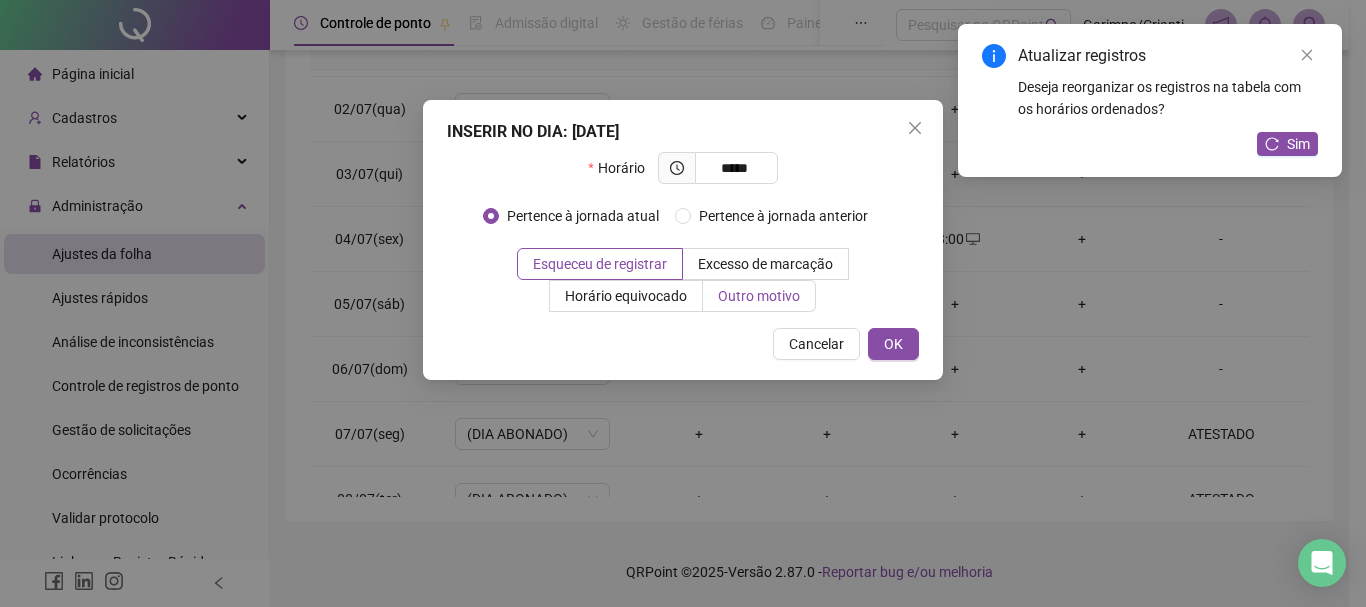 click on "Outro motivo" at bounding box center (759, 296) 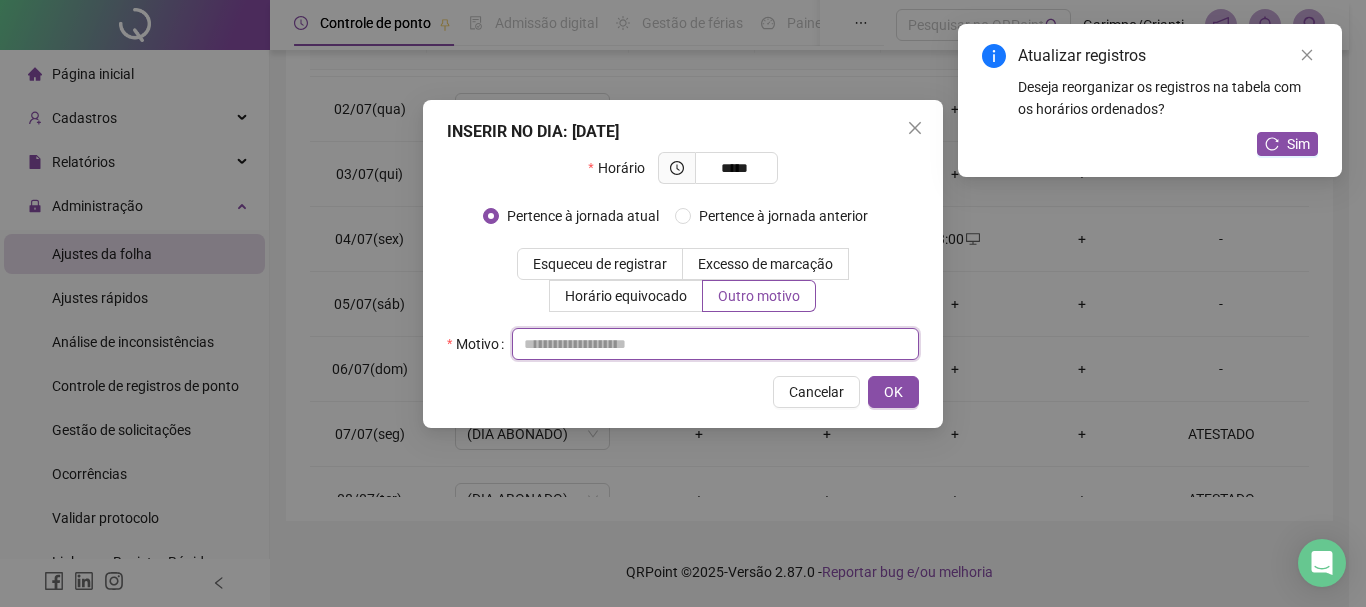 click at bounding box center (715, 344) 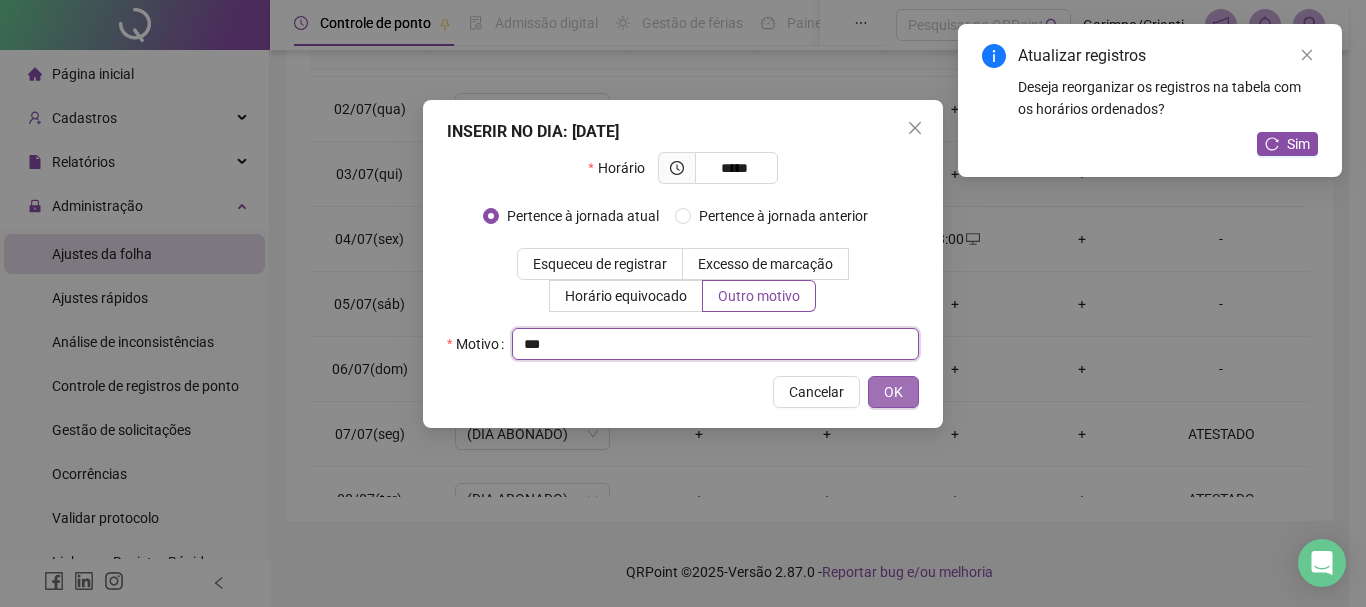 type 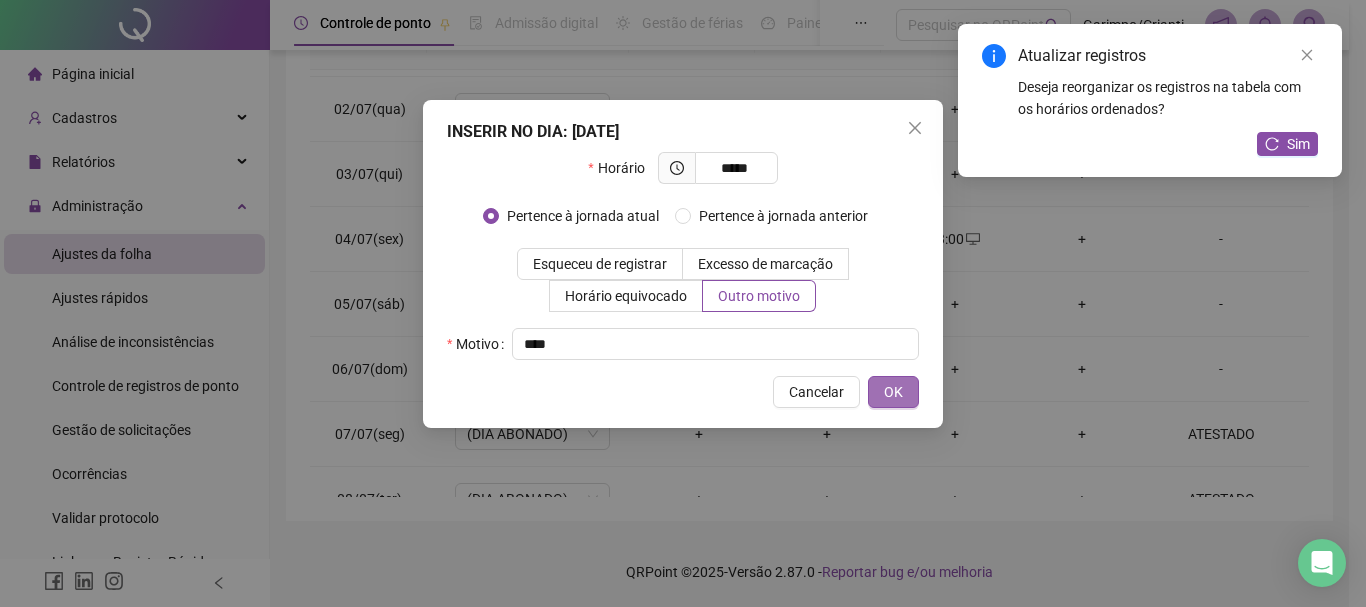 type 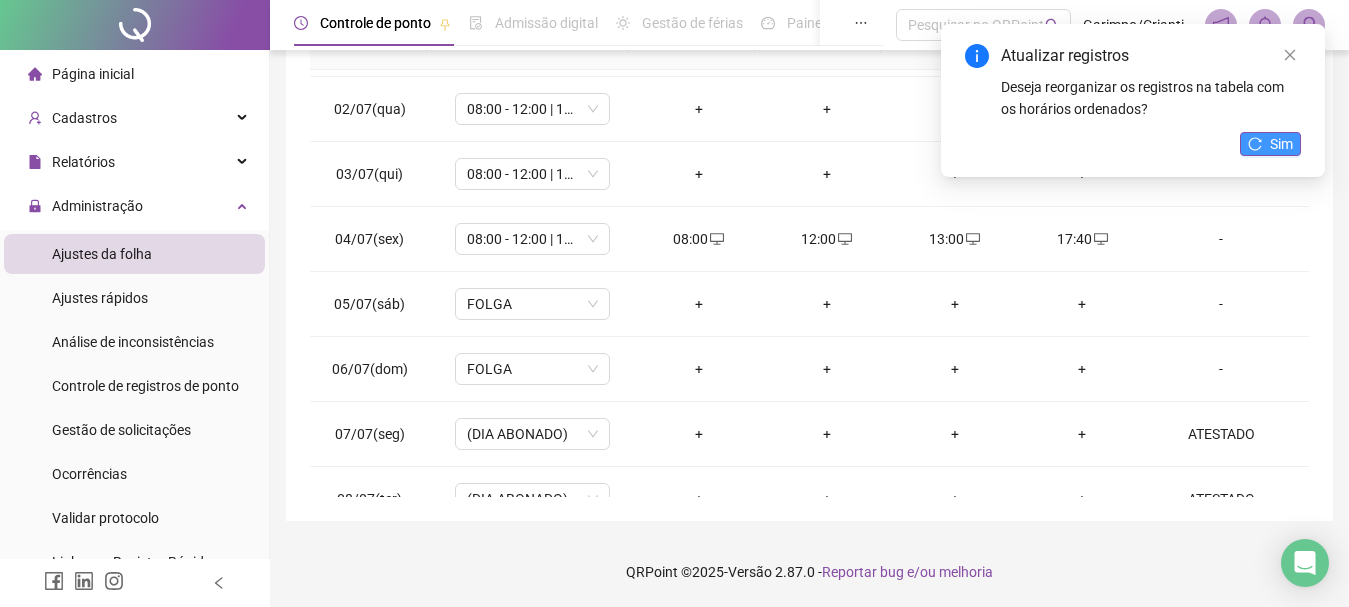 click on "Sim" at bounding box center (1281, 144) 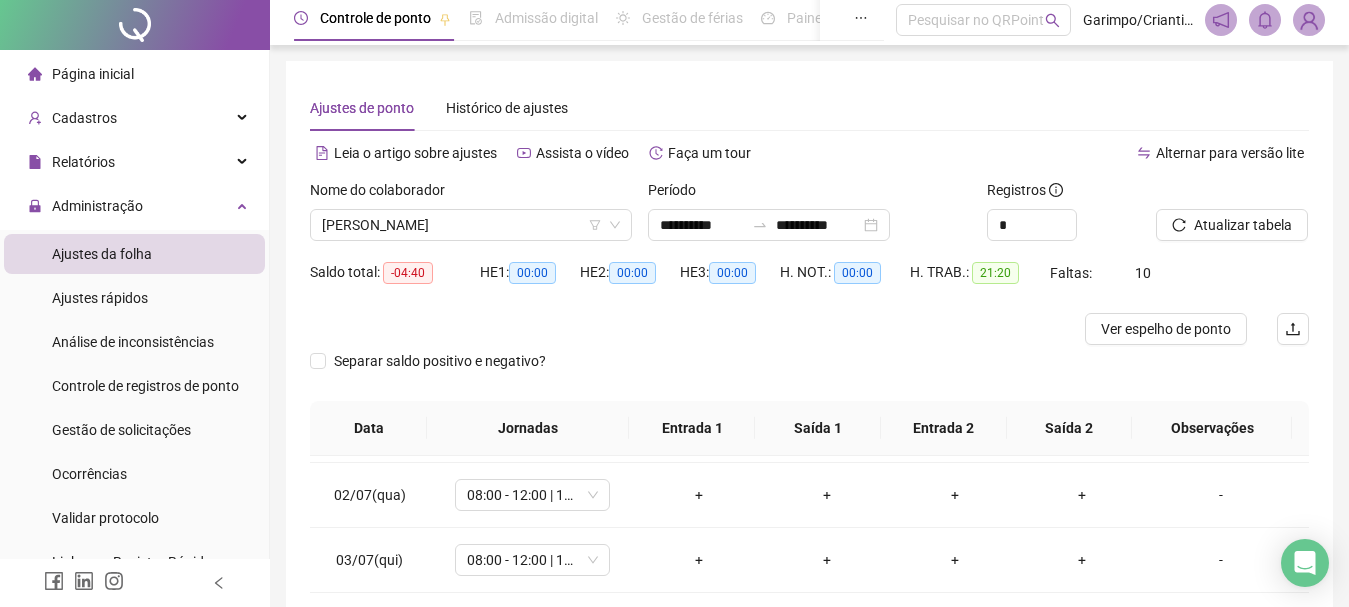 scroll, scrollTop: 0, scrollLeft: 0, axis: both 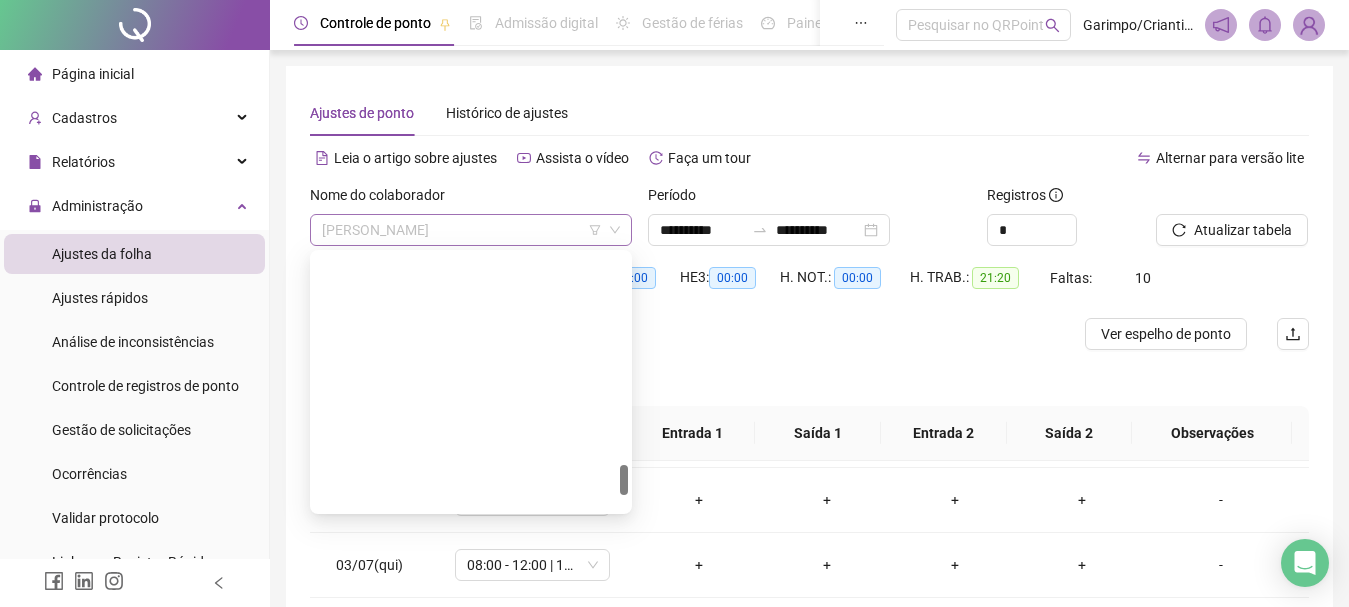 click on "[PERSON_NAME]" at bounding box center [471, 230] 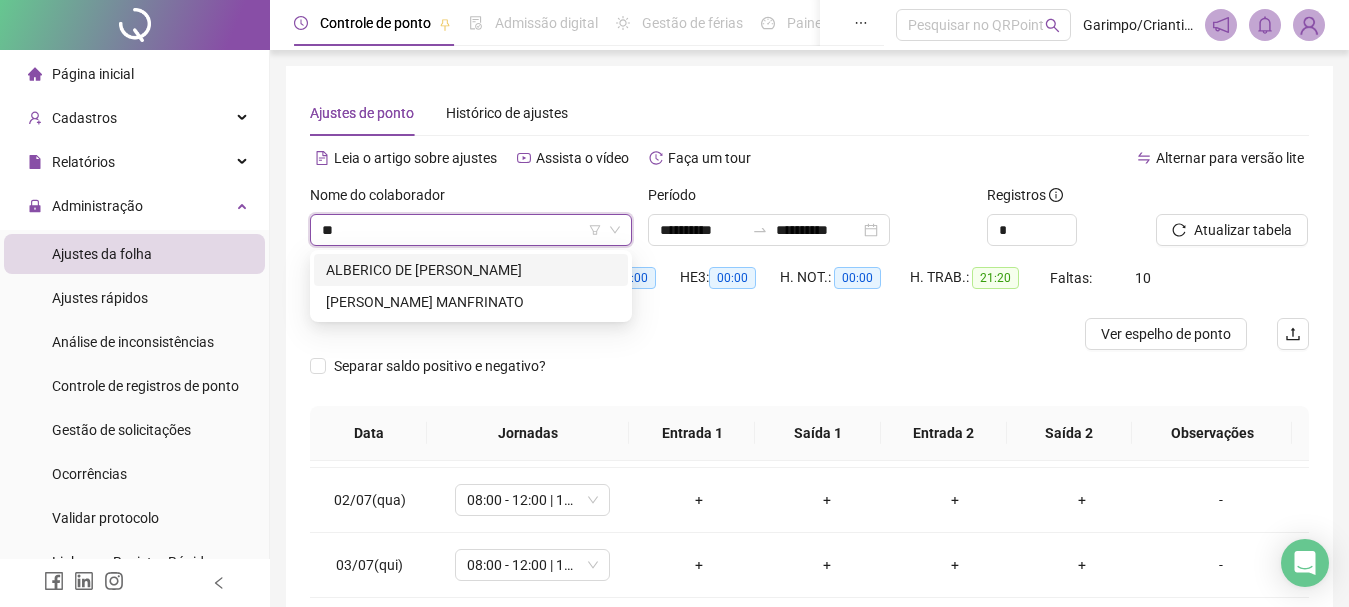 scroll, scrollTop: 0, scrollLeft: 0, axis: both 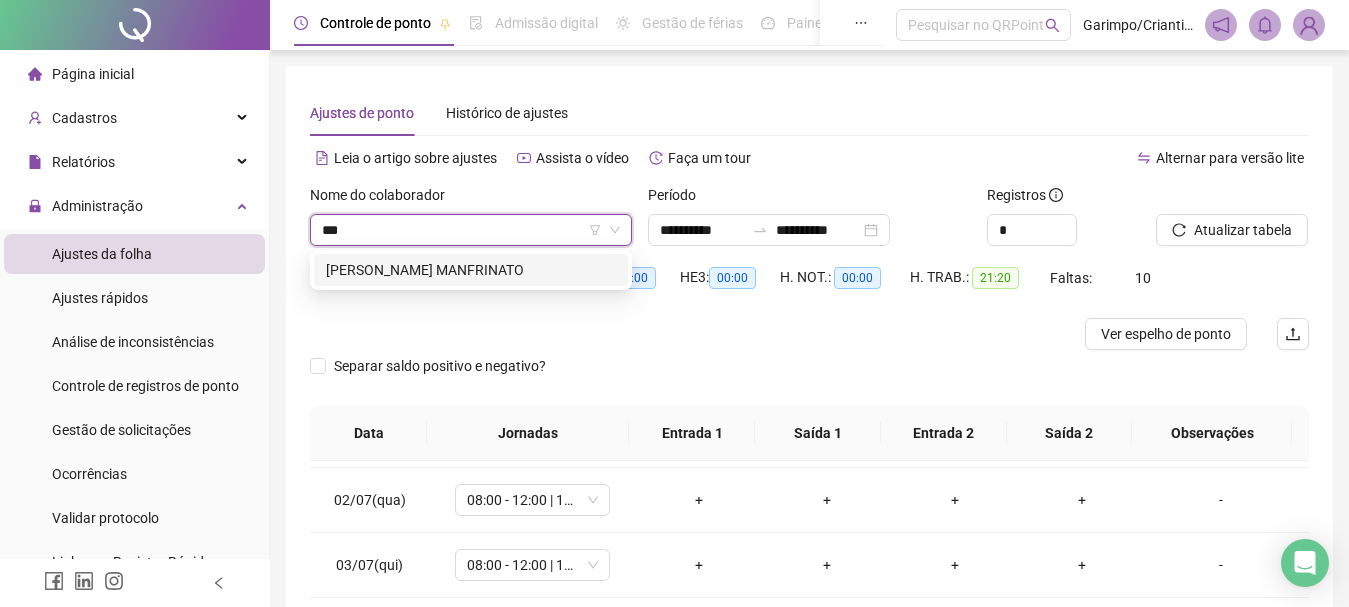 type on "****" 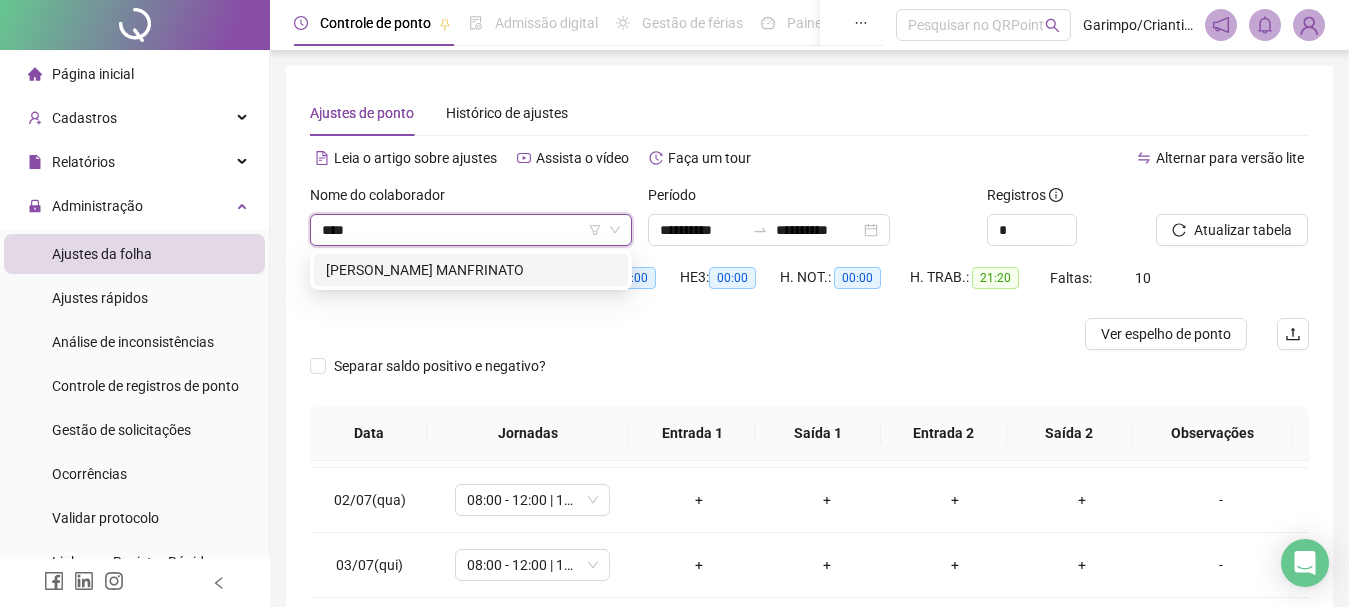 click on "[PERSON_NAME] MANFRINATO" at bounding box center [471, 270] 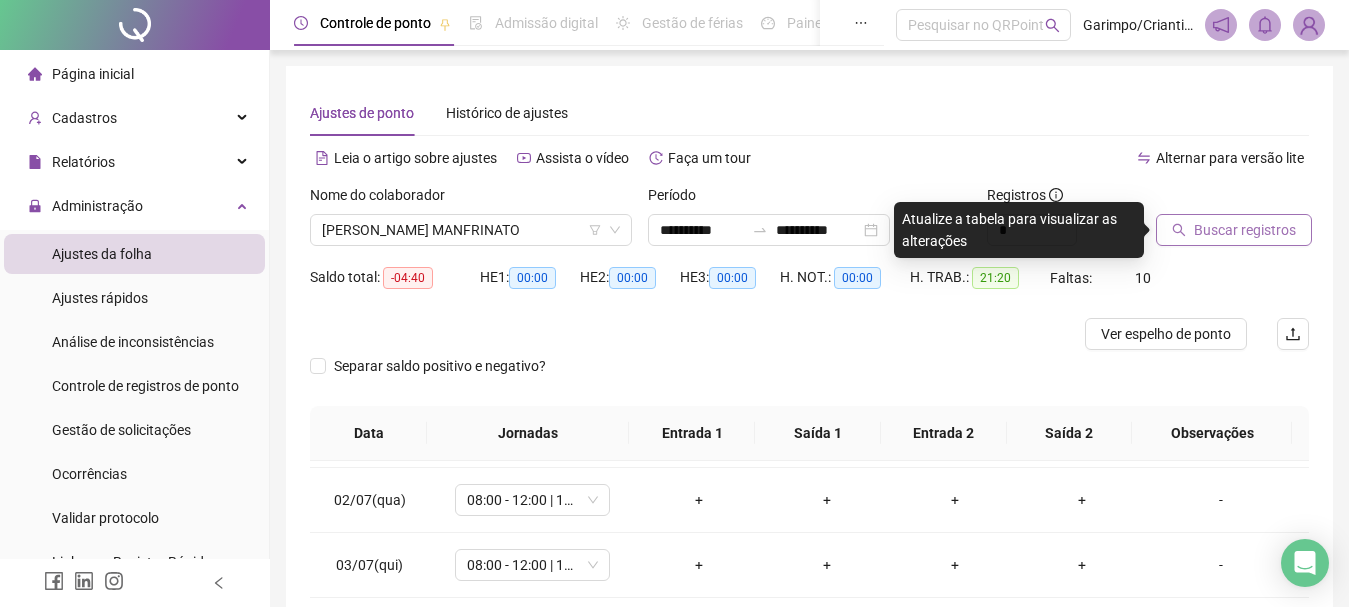 click on "Buscar registros" at bounding box center (1245, 230) 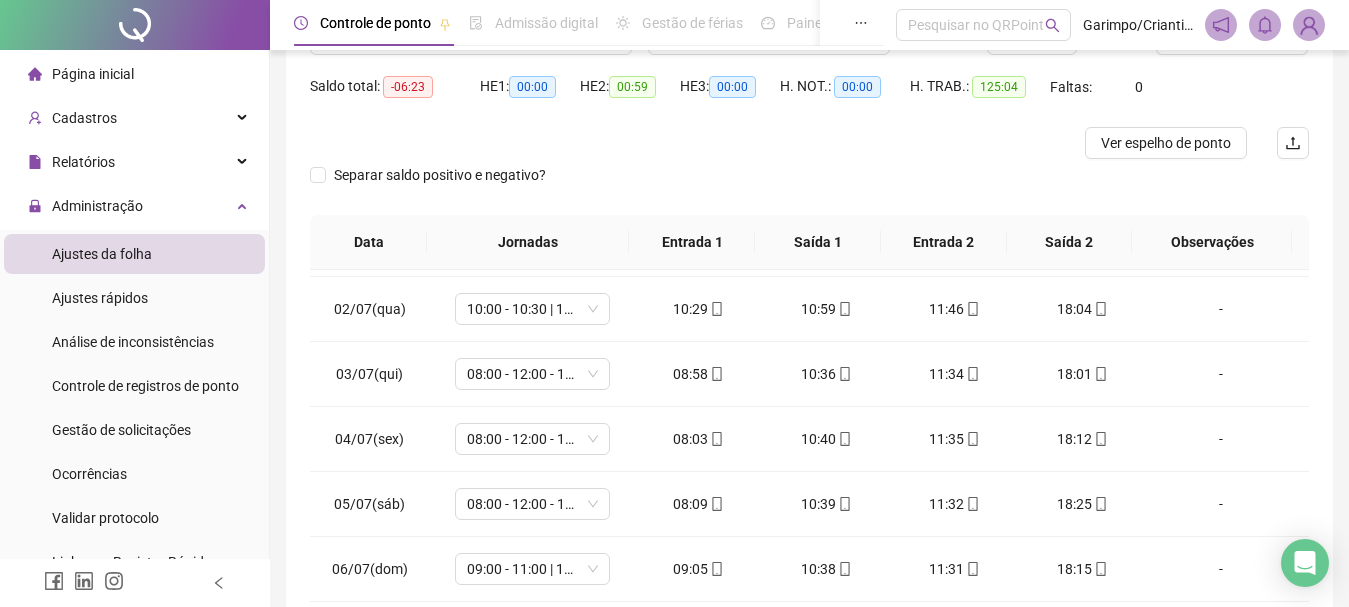 scroll, scrollTop: 391, scrollLeft: 0, axis: vertical 